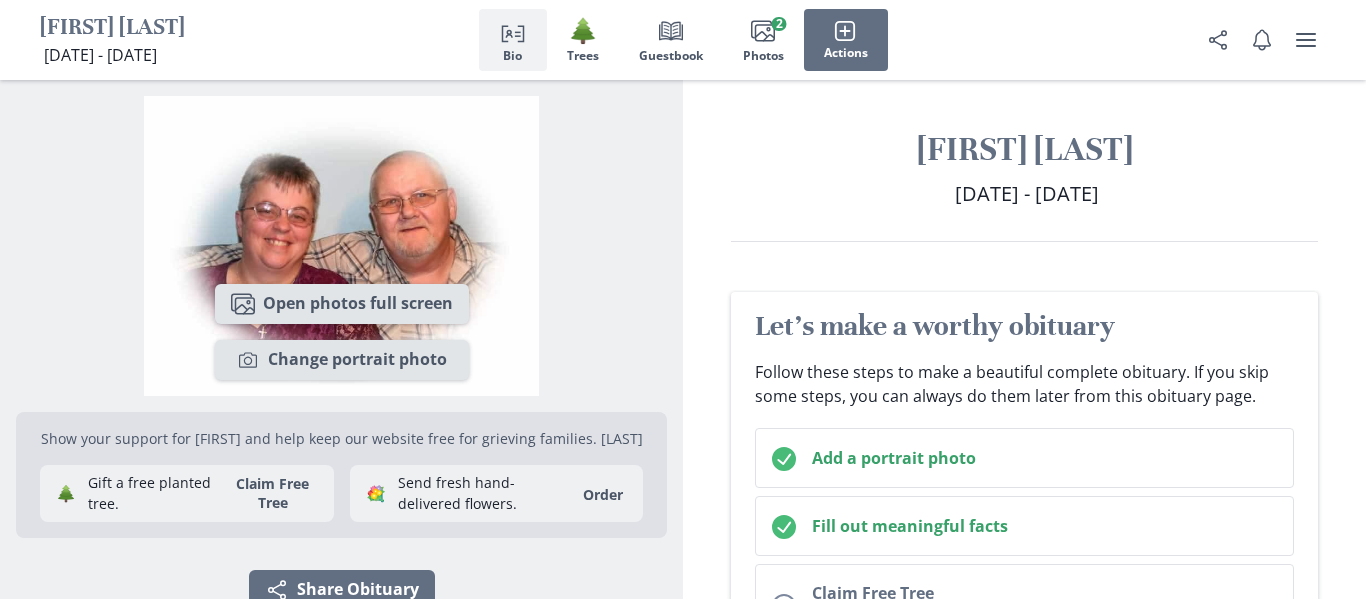 scroll, scrollTop: 0, scrollLeft: 0, axis: both 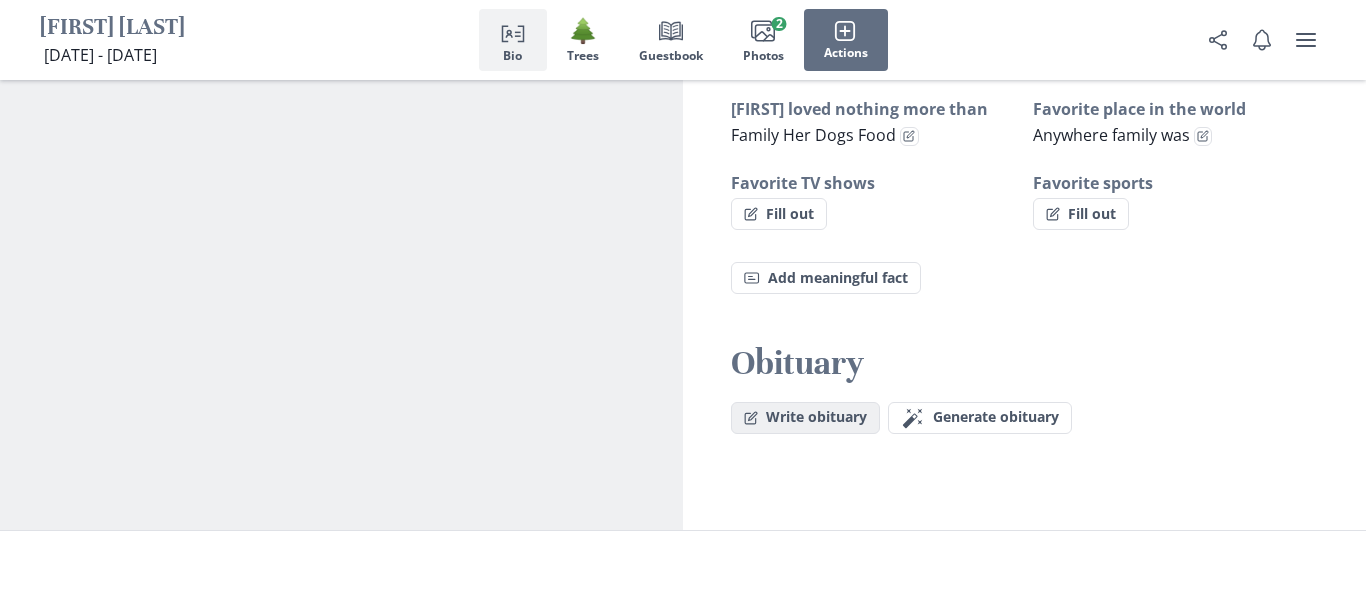 click on "Write obituary" at bounding box center (805, 418) 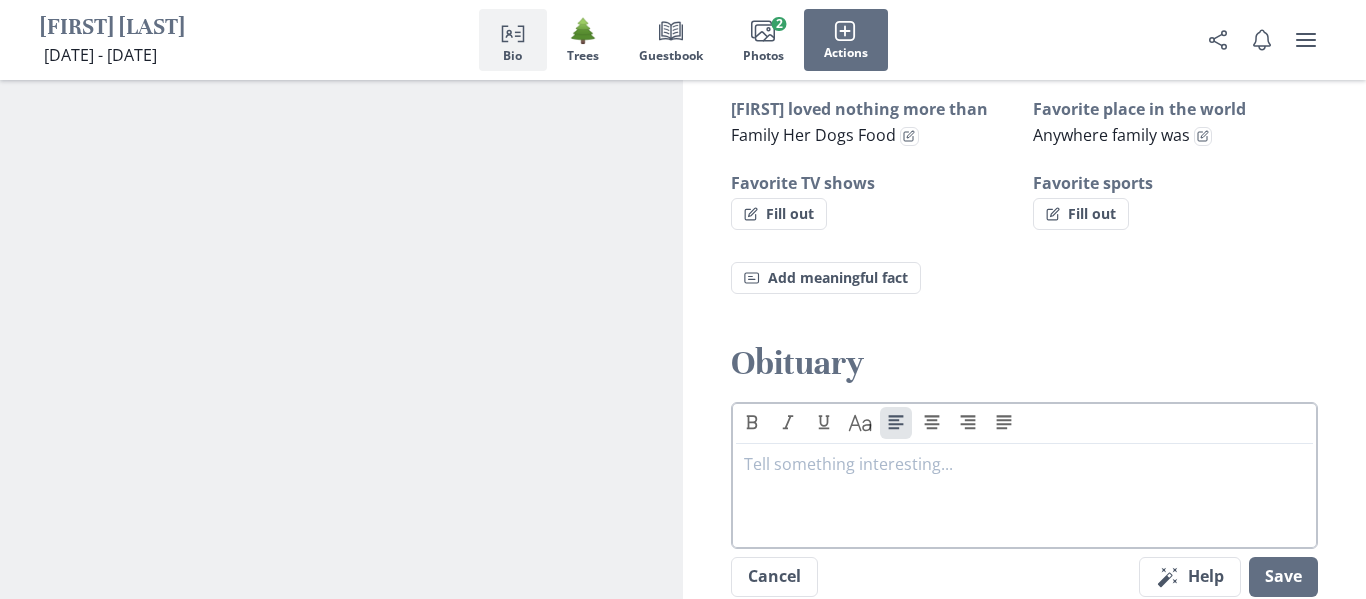 click at bounding box center [1024, 464] 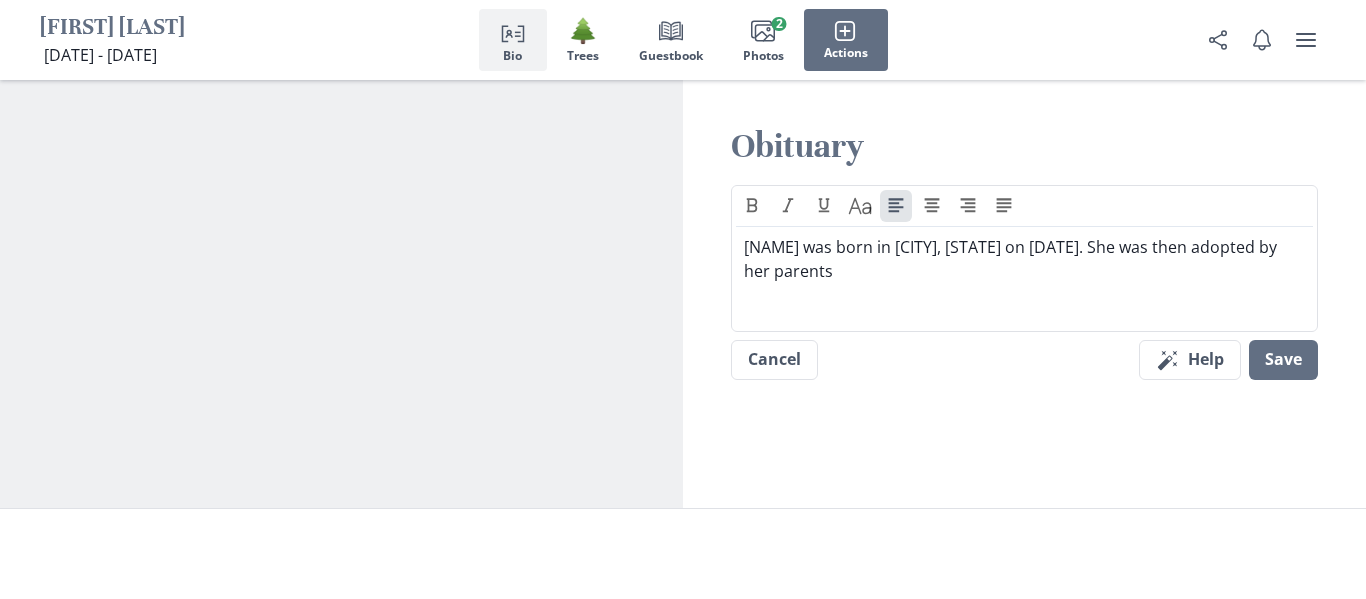 scroll, scrollTop: 1615, scrollLeft: 0, axis: vertical 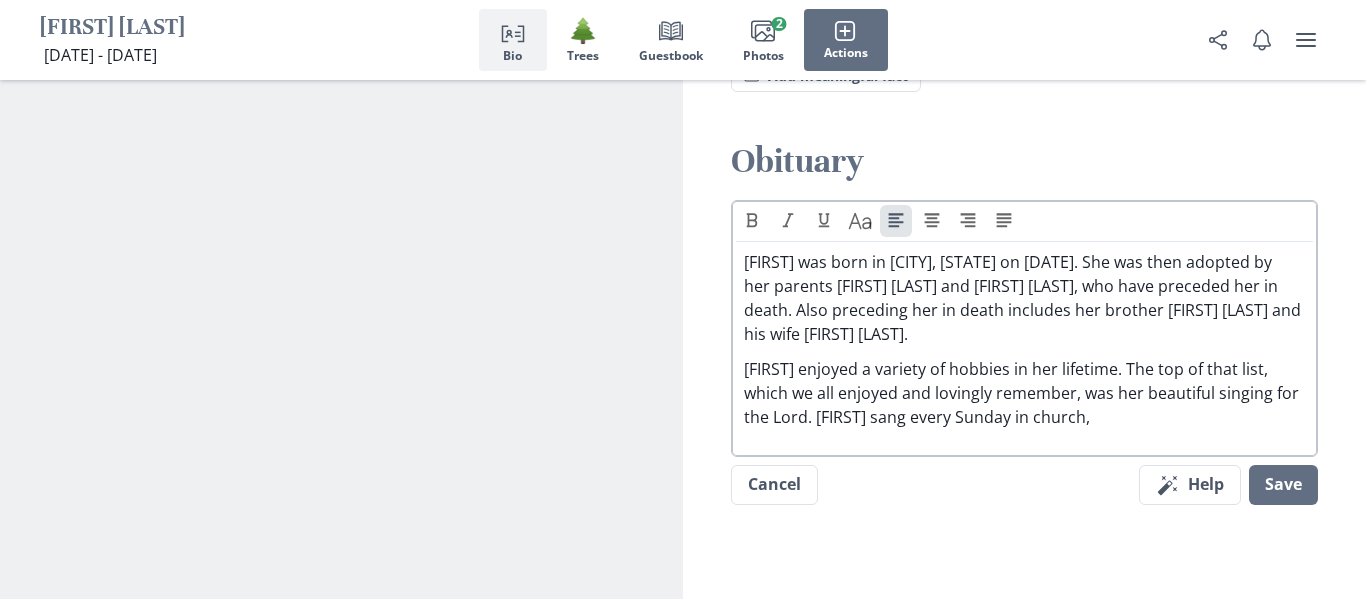 click on "[FIRST] was born in [CITY], [STATE] on [DATE]. She was then adopted by her parents [FIRST] [LAST] and [FIRST] [LAST], who have preceded her in death. Also preceding her in death includes her brother [FIRST] [LAST] and his wife [FIRST] [LAST]." at bounding box center (1024, 298) 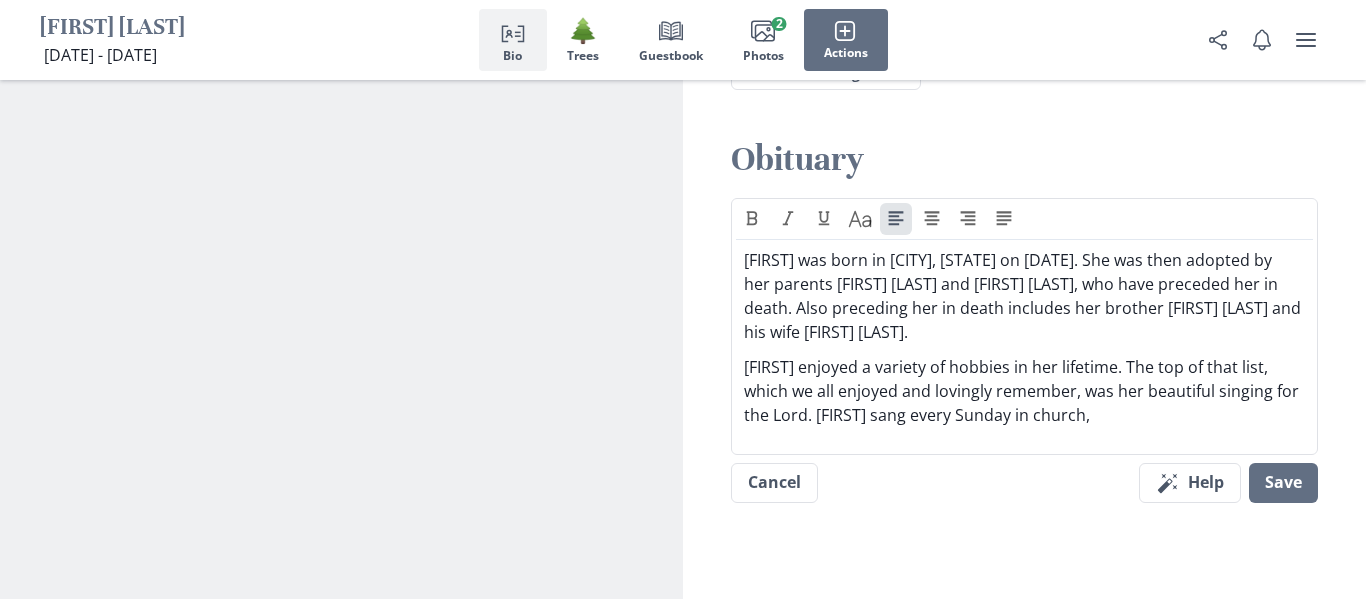 scroll, scrollTop: 1622, scrollLeft: 0, axis: vertical 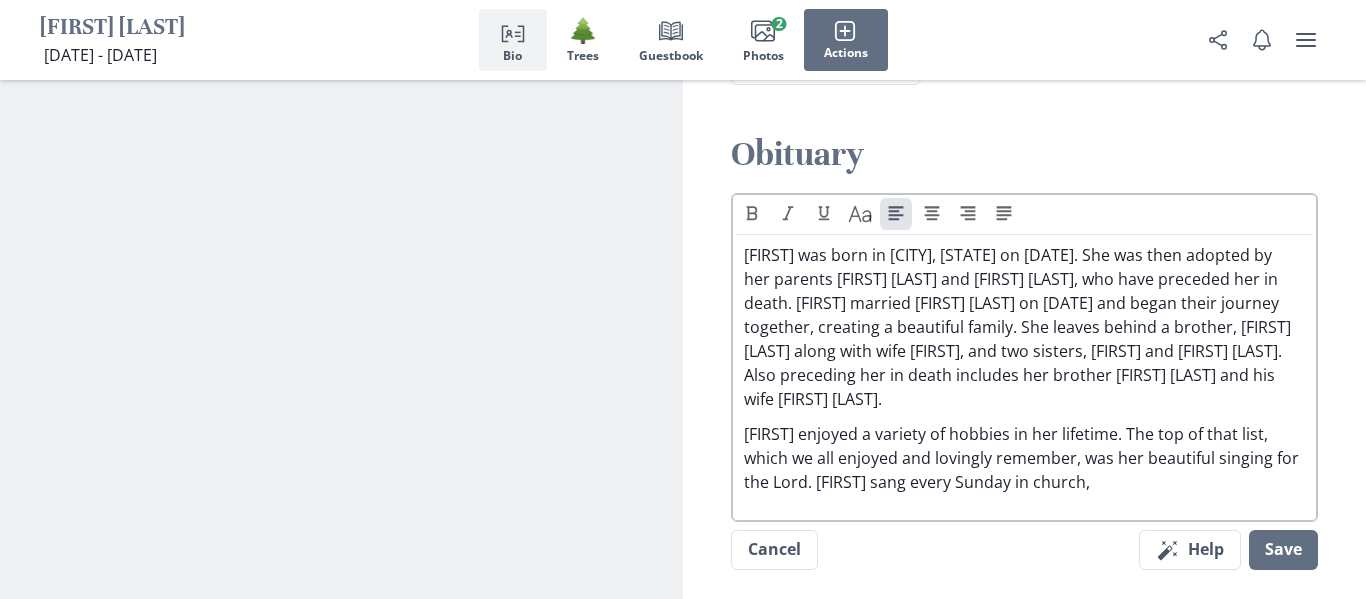 click on "[FIRST] was born in [CITY], [STATE] on [DATE]. She was then adopted by her parents [FIRST] [LAST] and [FIRST] [LAST], who have preceded her in death. [FIRST] married [FIRST] [LAST] on [DATE] and began their journey together, creating a beautiful family. She leaves behind a brother, [FIRST] [LAST] along with wife [FIRST], and two sisters, [FIRST] and [FIRST] [LAST]. Also preceding her in death includes her brother [FIRST] [LAST] and his wife [FIRST] [LAST]." at bounding box center (1024, 327) 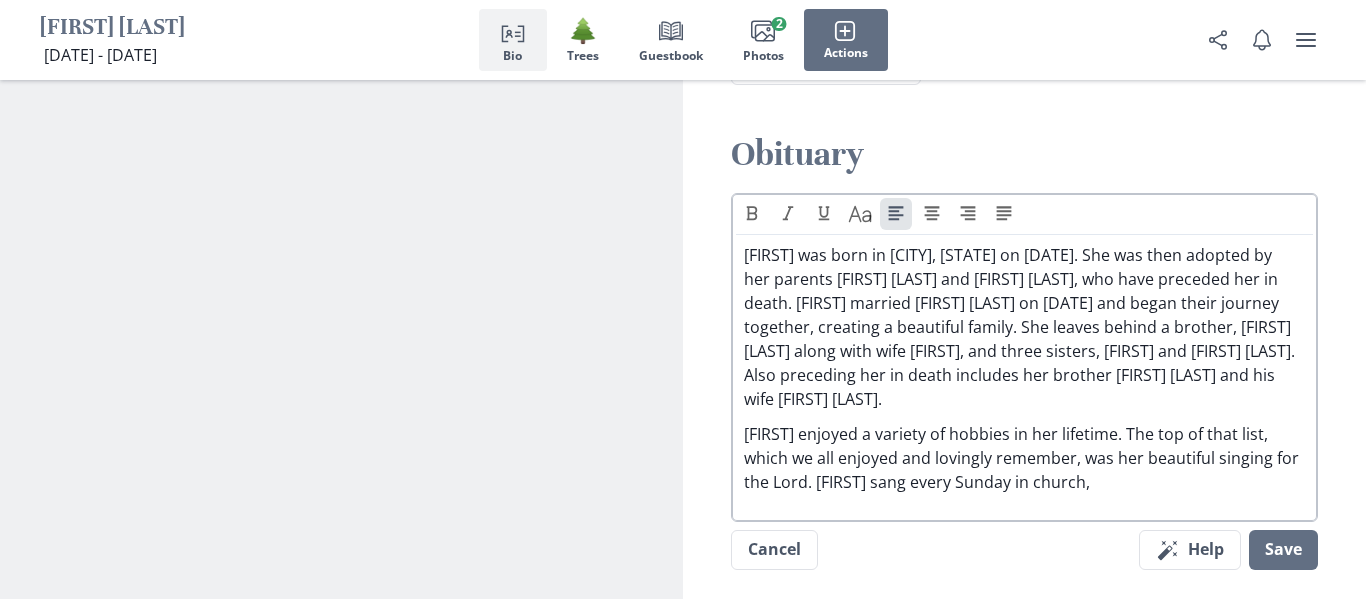 click on "[FIRST] was born in [CITY], [STATE] on [DATE]. She was then adopted by her parents [FIRST] [LAST] and [FIRST] [LAST], who have preceded her in death. [FIRST] married [FIRST] [LAST] on [DATE] and began their journey together, creating a beautiful family. She leaves behind a brother, [FIRST] [LAST] along with wife [FIRST], and three sisters, [FIRST] and [FIRST] [LAST]. Also preceding her in death includes her brother [FIRST] [LAST] and his wife [FIRST] [LAST]." at bounding box center (1024, 327) 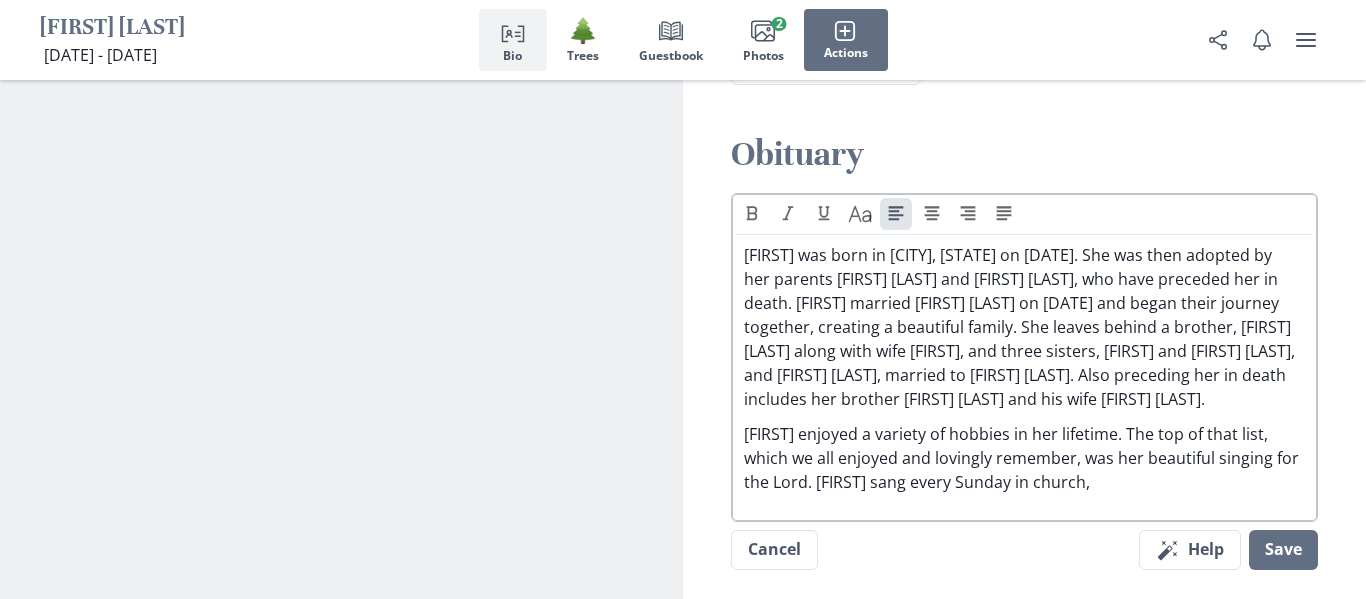 click on "[FIRST] was born in [CITY], [STATE] on [DATE]. She was then adopted by her parents [FIRST] [LAST] and [FIRST] [LAST], who have preceded her in death. [FIRST] married [FIRST] [LAST] on [DATE] and began their journey together, creating a beautiful family. She leaves behind a brother, [FIRST] [LAST] along with wife [FIRST], and three sisters, [FIRST] and [FIRST] [LAST], and [FIRST] [LAST], married to [FIRST] [LAST]. Also preceding her in death includes her brother [FIRST] [LAST] and his wife [FIRST] [LAST]." at bounding box center (1024, 327) 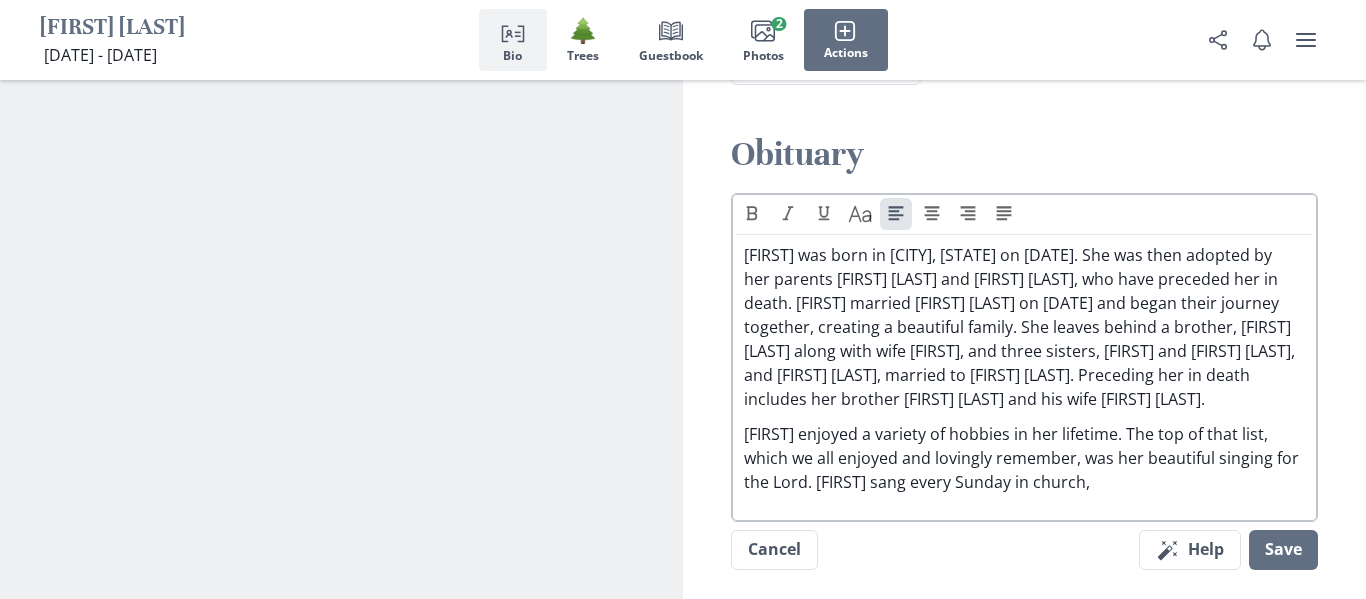 click on "[FIRST] was born in [CITY], [STATE] on [DATE]. She was then adopted by her parents [FIRST] [LAST] and [FIRST] [LAST], who have preceded her in death. [FIRST] married [FIRST] [LAST] on [DATE] and began their journey together, creating a beautiful family. She leaves behind a brother, [FIRST] [LAST] along with wife [FIRST], and three sisters, [FIRST] and [FIRST] [LAST], and [FIRST] [LAST], married to [FIRST] [LAST]. Preceding her in death includes her brother [FIRST] [LAST] and his wife [FIRST] [LAST]." at bounding box center (1024, 327) 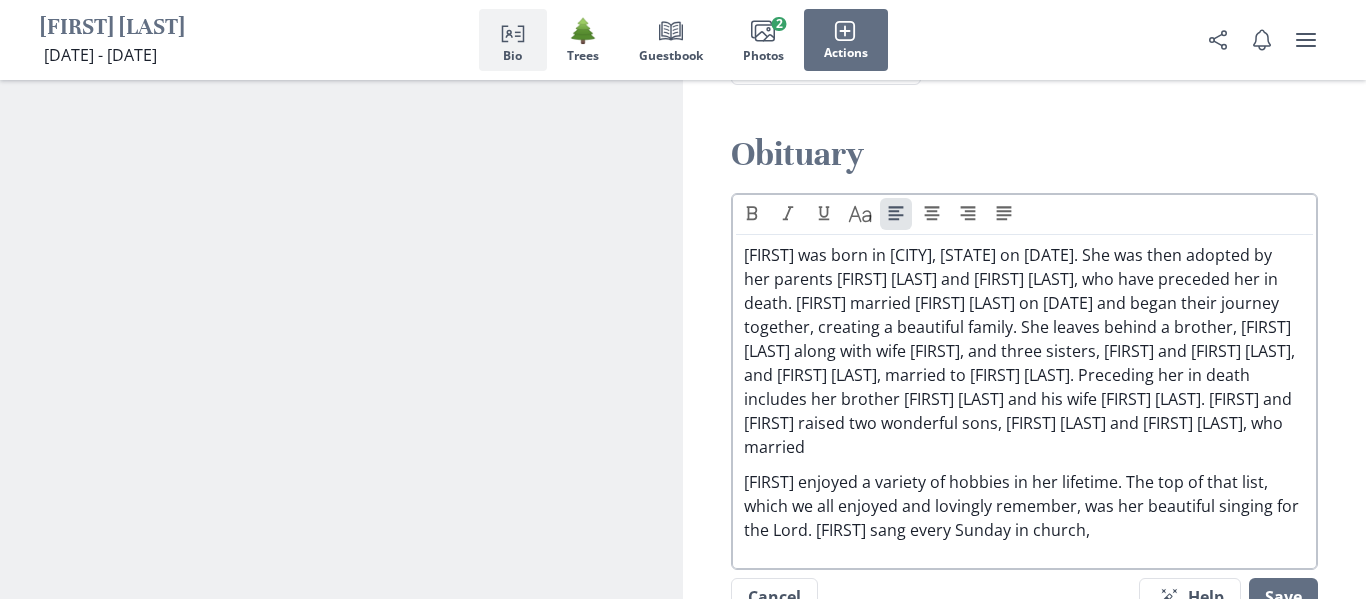 click on "[FIRST] was born in [CITY], [STATE] on [DATE]. She was then adopted by her parents [FIRST] [LAST] and [FIRST] [LAST], who have preceded her in death. [FIRST] married [FIRST] [LAST] on [DATE] and began their journey together, creating a beautiful family. She leaves behind a brother, [FIRST] [LAST] along with wife [FIRST], and three sisters, [FIRST] and [FIRST] [LAST], and [FIRST] [LAST], married to [FIRST] [LAST]. Preceding her in death includes her brother [FIRST] [LAST] and his wife [FIRST] [LAST]. [FIRST] and [FIRST] raised two wonderful sons, [FIRST] [LAST] and [FIRST] [LAST], who married" at bounding box center (1024, 351) 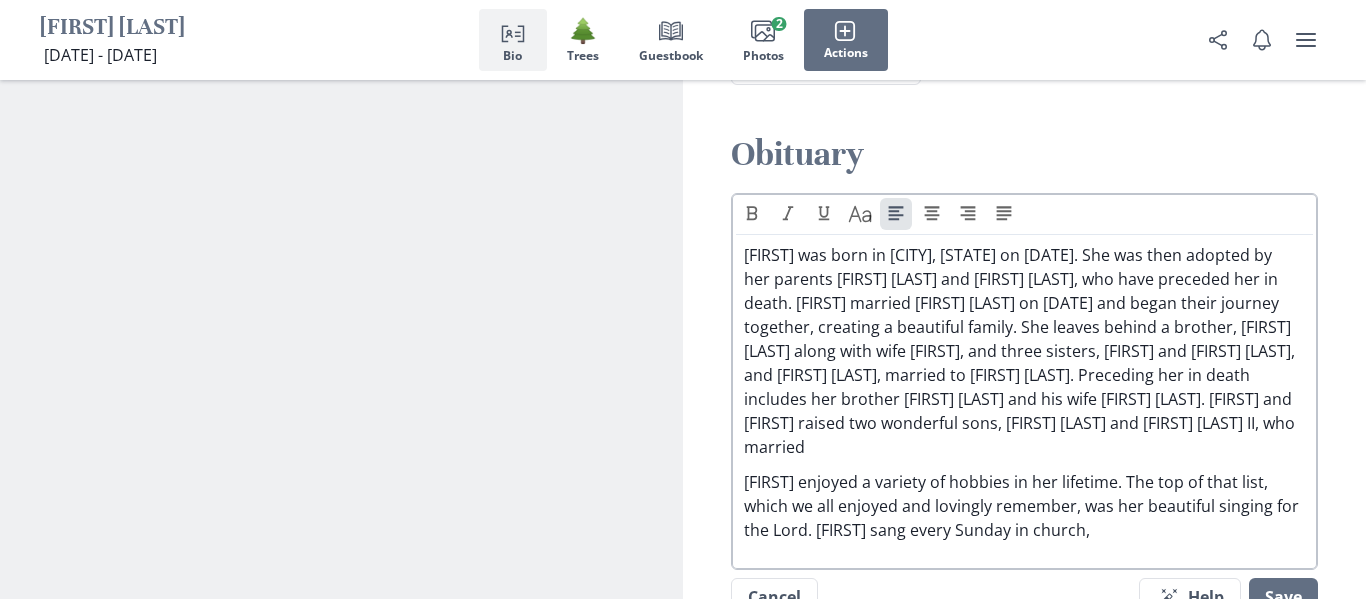 click on "[FIRST] was born in [CITY], [STATE] on [DATE]. She was then adopted by her parents [FIRST] [LAST] and [FIRST] [LAST], who have preceded her in death. [FIRST] married [FIRST] [LAST] on [DATE] and began their journey together, creating a beautiful family. She leaves behind a brother, [FIRST] [LAST] along with wife [FIRST], and three sisters, [FIRST] and [FIRST] [LAST], and [FIRST] [LAST], married to [FIRST] [LAST]. Preceding her in death includes her brother [FIRST] [LAST] and his wife [FIRST] [LAST]. [FIRST] and [FIRST] raised two wonderful sons, [FIRST] [LAST] and [FIRST] [LAST] II, who married" at bounding box center [1024, 351] 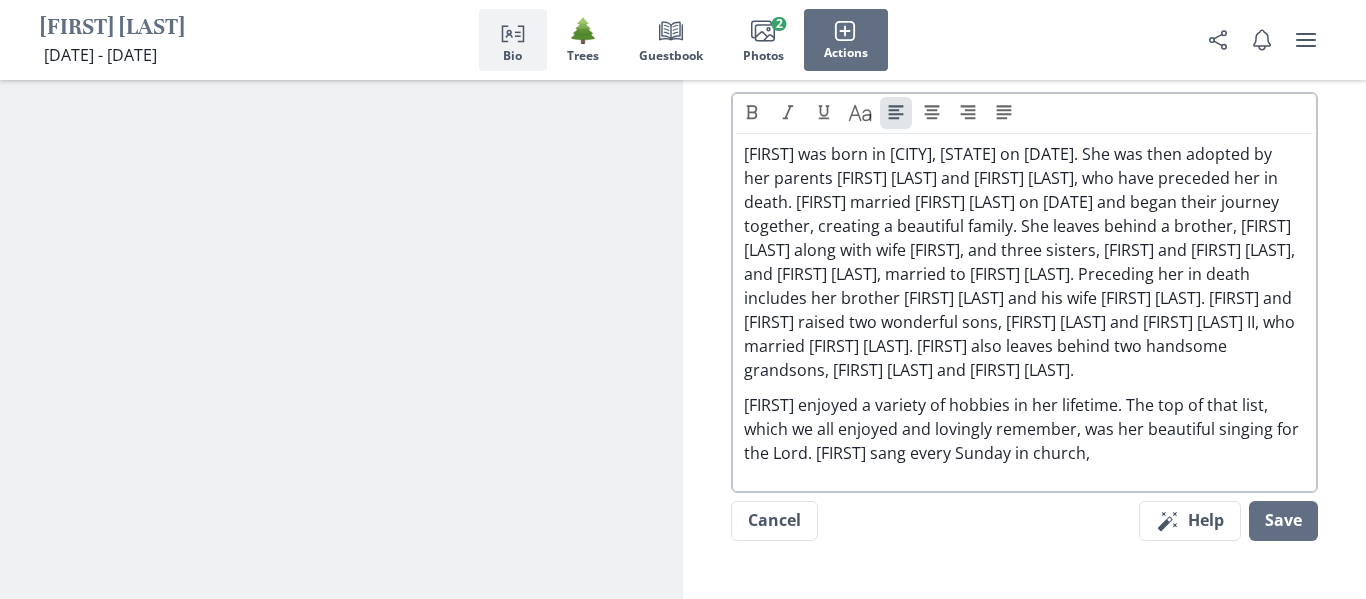 scroll, scrollTop: 1728, scrollLeft: 0, axis: vertical 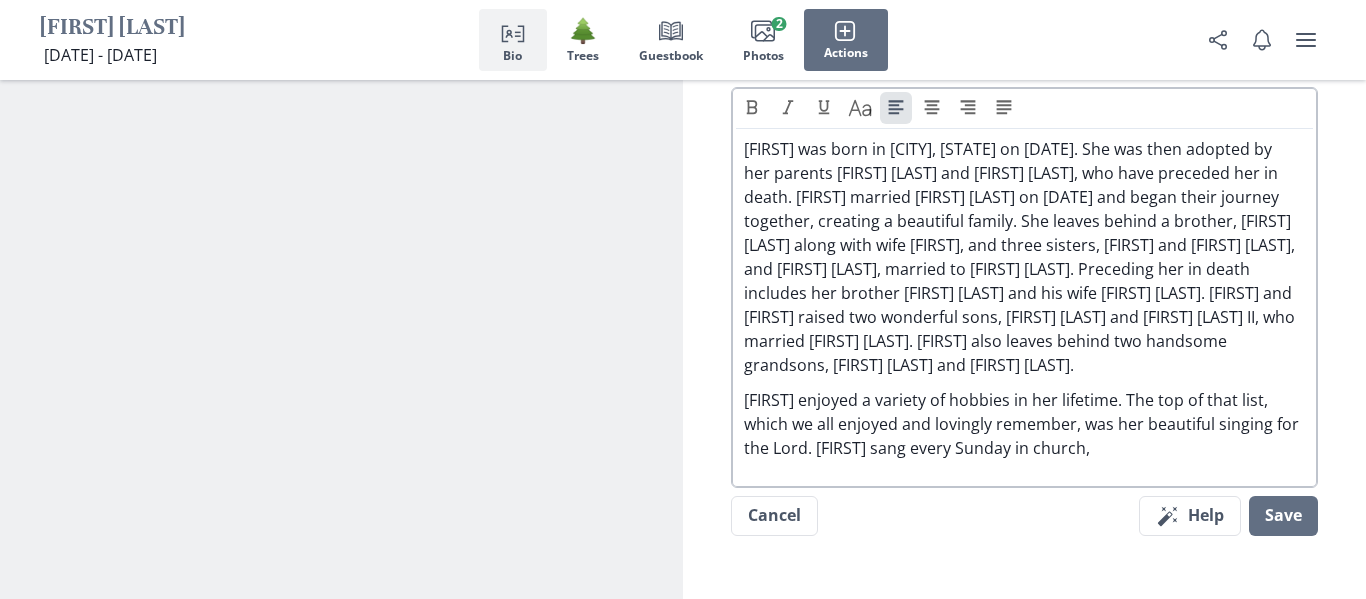 click on "[FIRST] was born in [CITY], [STATE] on [DATE]. She was then adopted by her parents [FIRST] [LAST] and [FIRST] [LAST], who have preceded her in death. [FIRST] married [FIRST] [LAST] on [DATE] and began their journey together, creating a beautiful family. She leaves behind a brother, [FIRST] [LAST] along with wife [FIRST], and three sisters, [FIRST] and [FIRST] [LAST], and [FIRST] [LAST], married to [FIRST] [LAST]. Preceding her in death includes her brother [FIRST] [LAST] and his wife [FIRST] [LAST]. [FIRST] and [FIRST] raised two wonderful sons, [FIRST] [LAST] and [FIRST] [LAST] II, who married [FIRST] [LAST]. [FIRST] also leaves behind two handsome grandsons, [FIRST] [LAST] and [FIRST] [LAST]." at bounding box center [1024, 257] 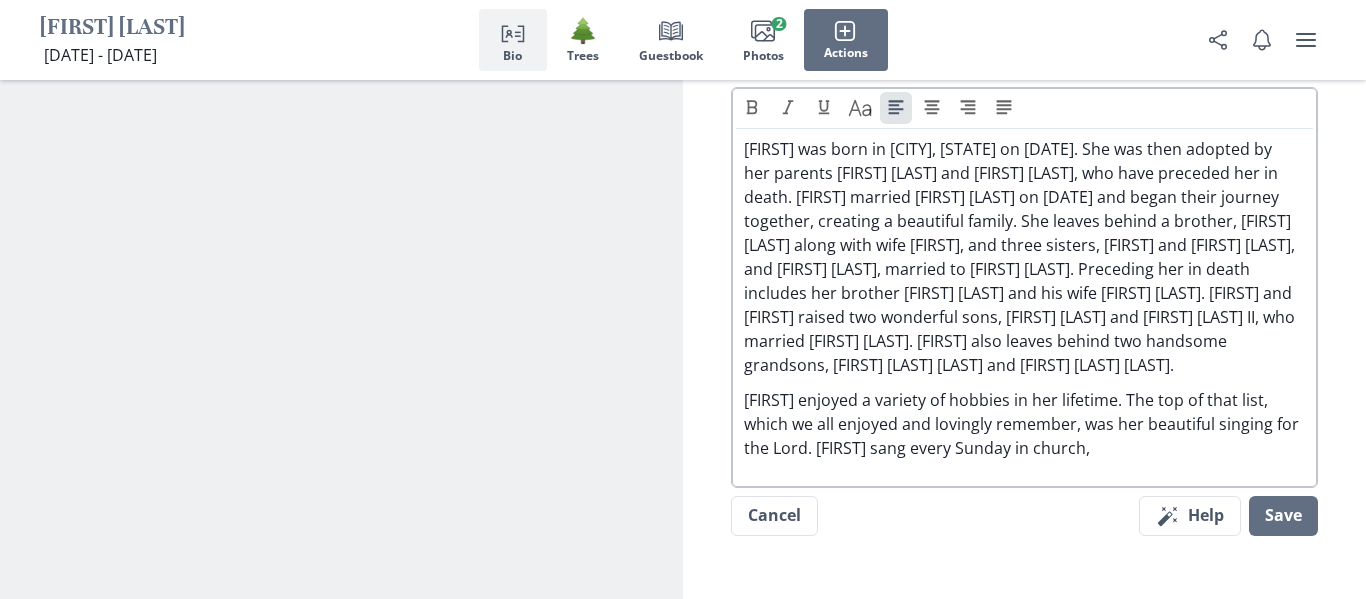 click on "[FIRST] was born in [CITY], [STATE] on [DATE]. She was then adopted by her parents [FIRST] [LAST] and [FIRST] [LAST], who have preceded her in death. [FIRST] married [FIRST] [LAST] on [DATE] and began their journey together, creating a beautiful family. She leaves behind a brother, [FIRST] [LAST] along with wife [FIRST], and three sisters, [FIRST] and [FIRST] [LAST], and [FIRST] [LAST], married to [FIRST] [LAST]. Preceding her in death includes her brother [FIRST] [LAST] and his wife [FIRST] [LAST]. [FIRST] and [FIRST] raised two wonderful sons, [FIRST] [LAST] and [FIRST] [LAST] II, who married [FIRST] [LAST]. [FIRST] also leaves behind two handsome grandsons, [FIRST] [LAST] [LAST] and [FIRST] [LAST] [LAST]." at bounding box center [1024, 257] 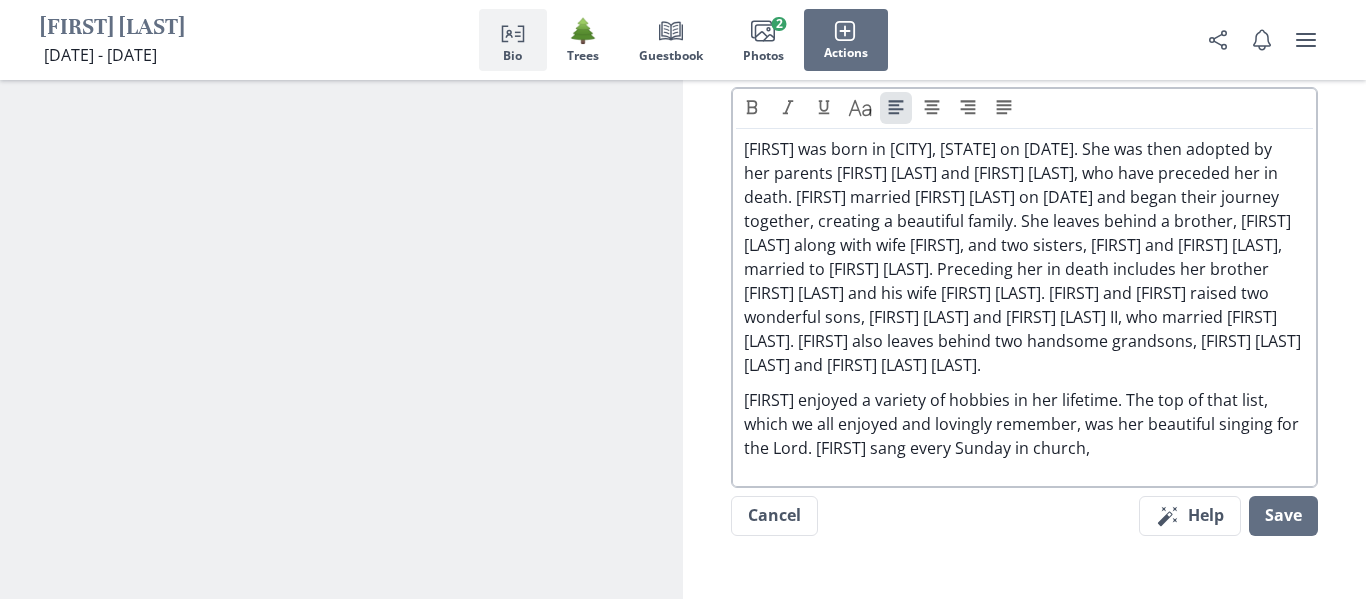 click on "[FIRST] was born in [CITY], [STATE] on [DATE]. She was then adopted by her parents [FIRST] [LAST] and [FIRST] [LAST], who have preceded her in death. [FIRST] married [FIRST] [LAST] on [DATE] and began their journey together, creating a beautiful family. She leaves behind a brother, [FIRST] [LAST] along with wife [FIRST], and two sisters, [FIRST] and [FIRST] [LAST], married to [FIRST] [LAST]. Preceding her in death includes her brother [FIRST] [LAST] and his wife [FIRST] [LAST]. [FIRST] and [FIRST] raised two wonderful sons, [FIRST] [LAST] and [FIRST] [LAST] II, who married [FIRST] [LAST]. [FIRST] also leaves behind two handsome grandsons, [FIRST] [LAST] [LAST] and [FIRST] [LAST] [LAST]." at bounding box center [1024, 257] 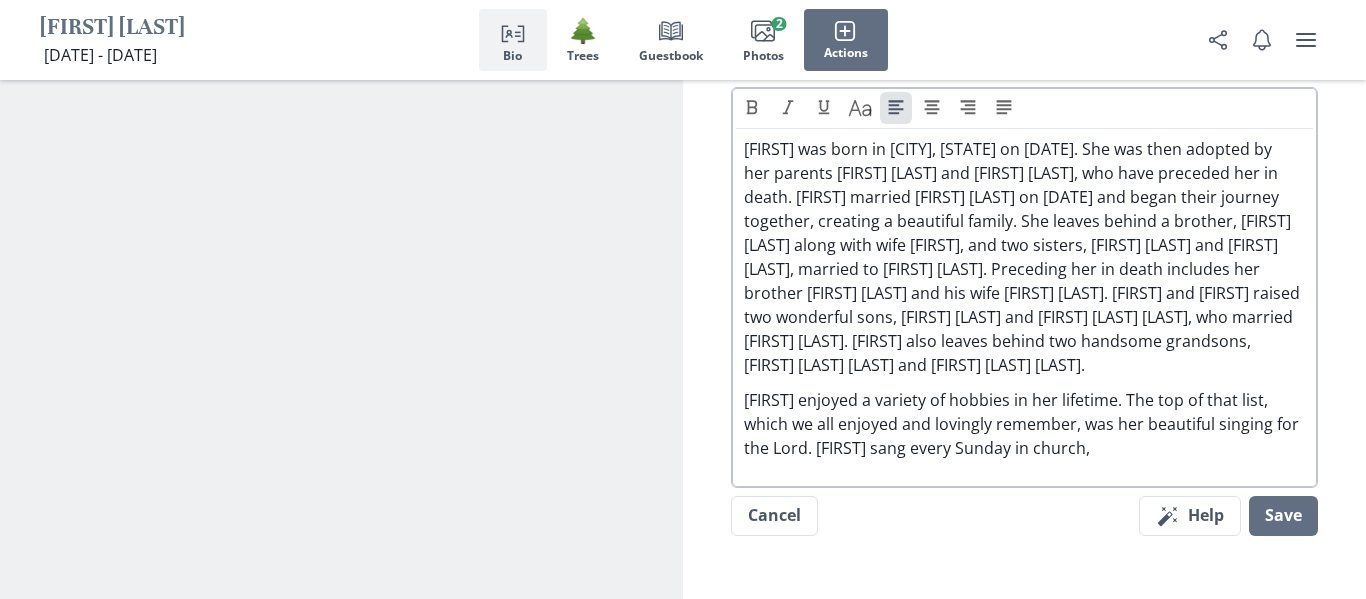 click on "[FIRST] was born in [CITY], [STATE] on [DATE]. She was then adopted by her parents [FIRST] [LAST] and [FIRST] [LAST], who have preceded her in death. [FIRST] married [FIRST] [LAST] on [DATE] and began their journey together, creating a beautiful family. She leaves behind a brother, [FIRST] [LAST] along with wife [FIRST], and two sisters, [FIRST] [LAST] and [FIRST] [LAST], married to [FIRST] [LAST]. Preceding her in death includes her brother [FIRST] [LAST] and his wife [FIRST] [LAST]. [FIRST] and [FIRST] raised two wonderful sons, [FIRST] [LAST] and [FIRST] [LAST] [LAST], who married [FIRST] [LAST]. [FIRST] also leaves behind two handsome grandsons, [FIRST] [LAST] [LAST] and [FIRST] [LAST] [LAST]." at bounding box center (1024, 257) 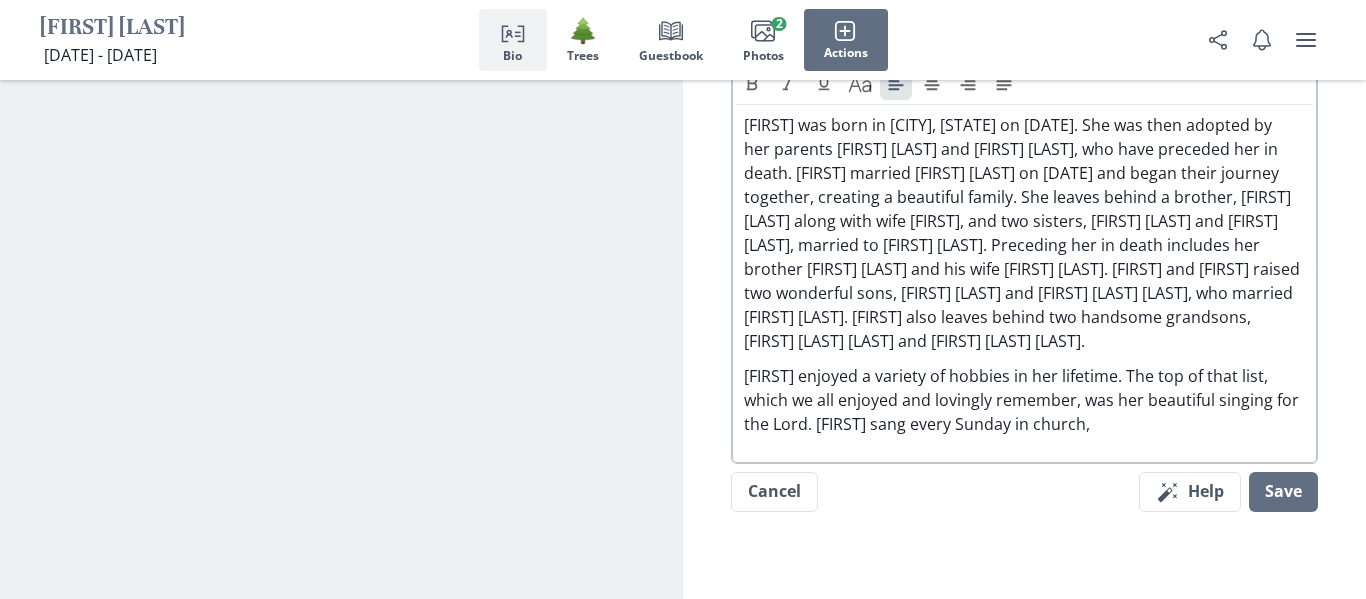 scroll, scrollTop: 1756, scrollLeft: 0, axis: vertical 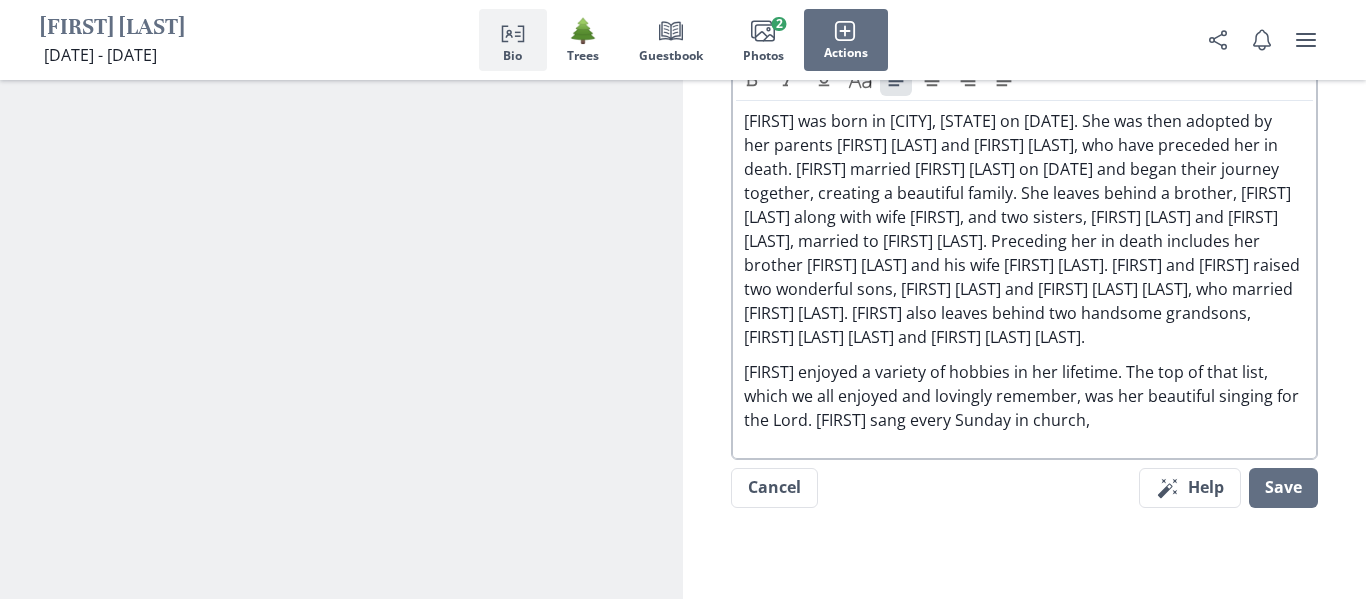click on "[FIRST] enjoyed a variety of hobbies in her lifetime. The top of that list, which we all enjoyed and lovingly remember, was her beautiful singing for the Lord. [FIRST] sang every Sunday in church," at bounding box center [1024, 396] 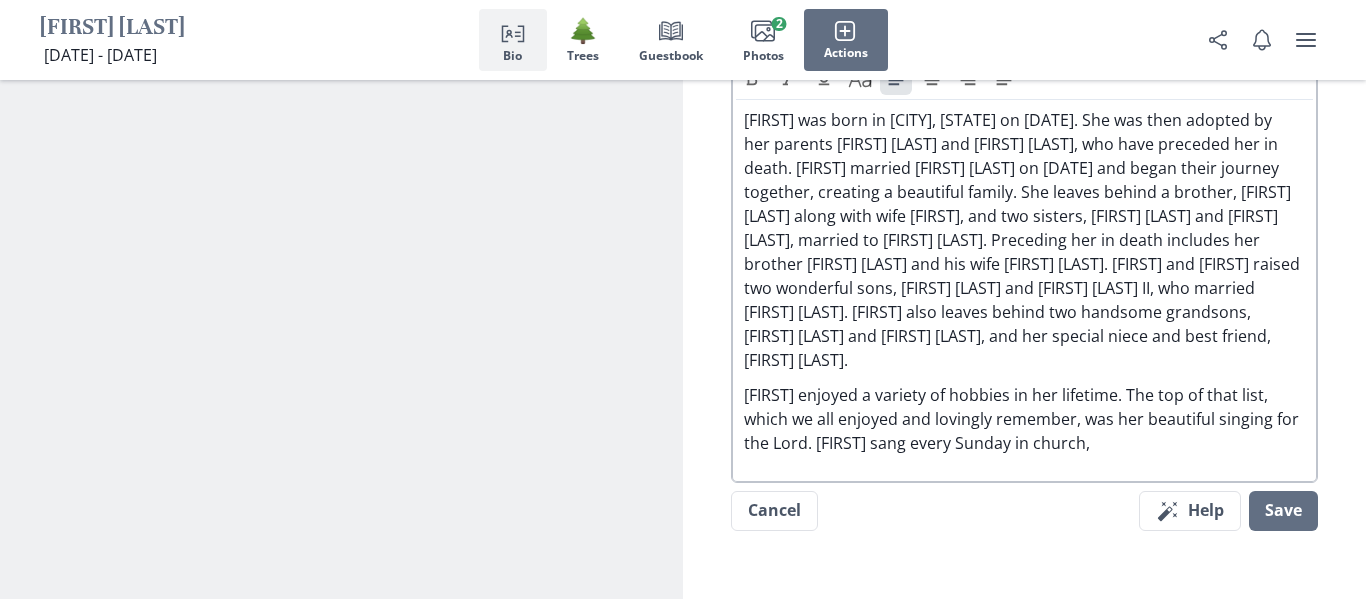 scroll, scrollTop: 1760, scrollLeft: 0, axis: vertical 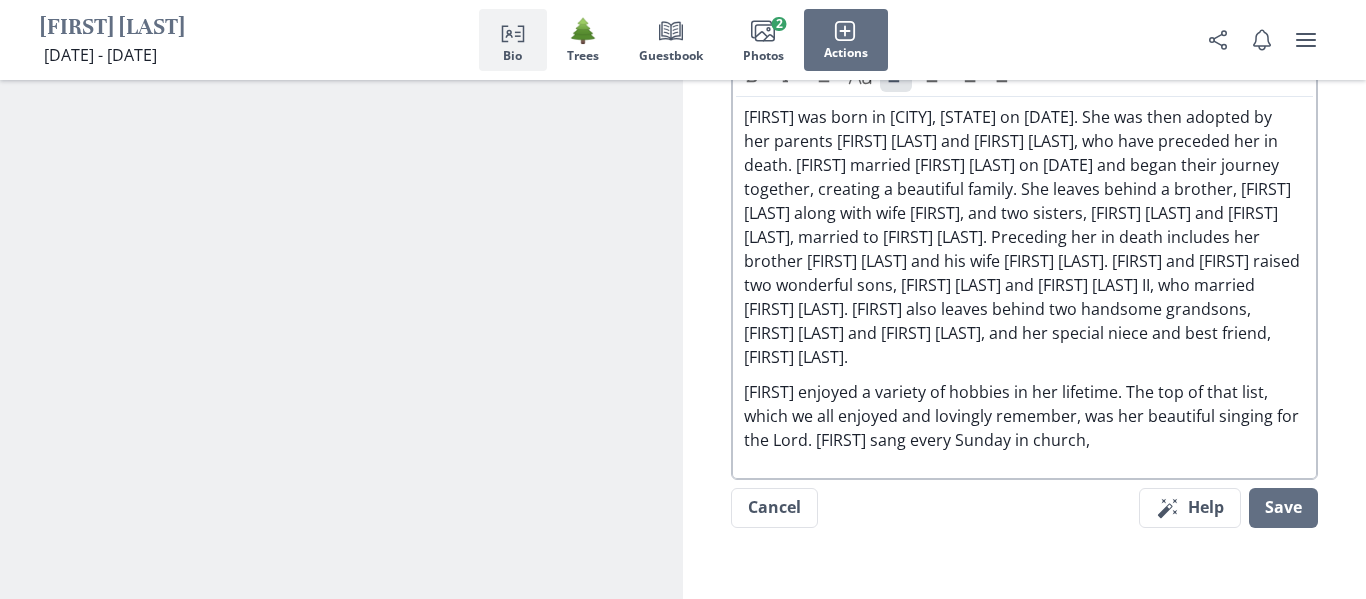 click on "[FIRST] enjoyed a variety of hobbies in her lifetime. The top of that list, which we all enjoyed and lovingly remember, was her beautiful singing for the Lord. [FIRST] sang every Sunday in church," at bounding box center [1024, 416] 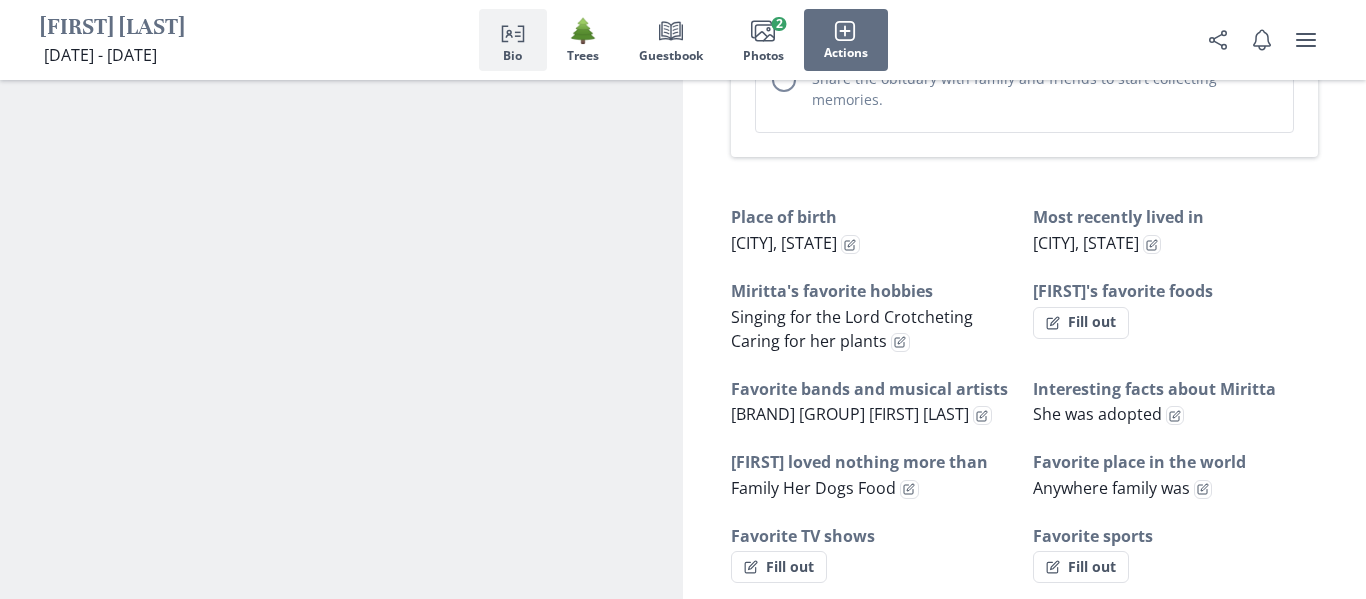 scroll, scrollTop: 1062, scrollLeft: 0, axis: vertical 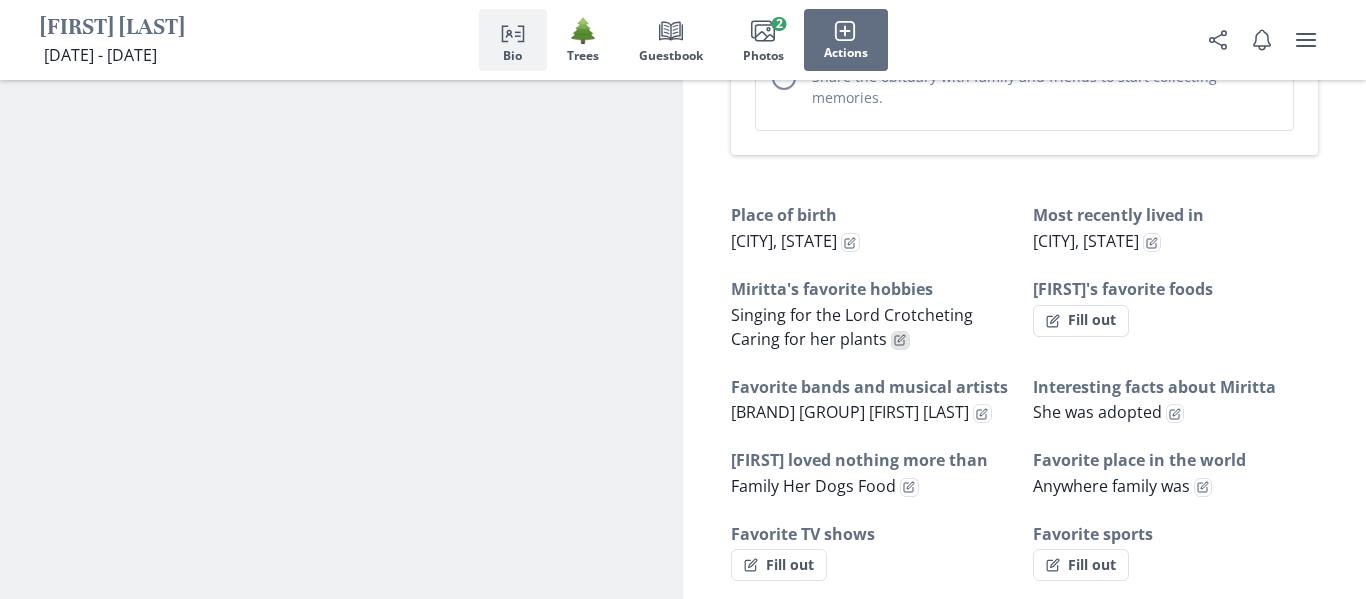 click at bounding box center (851, 241) 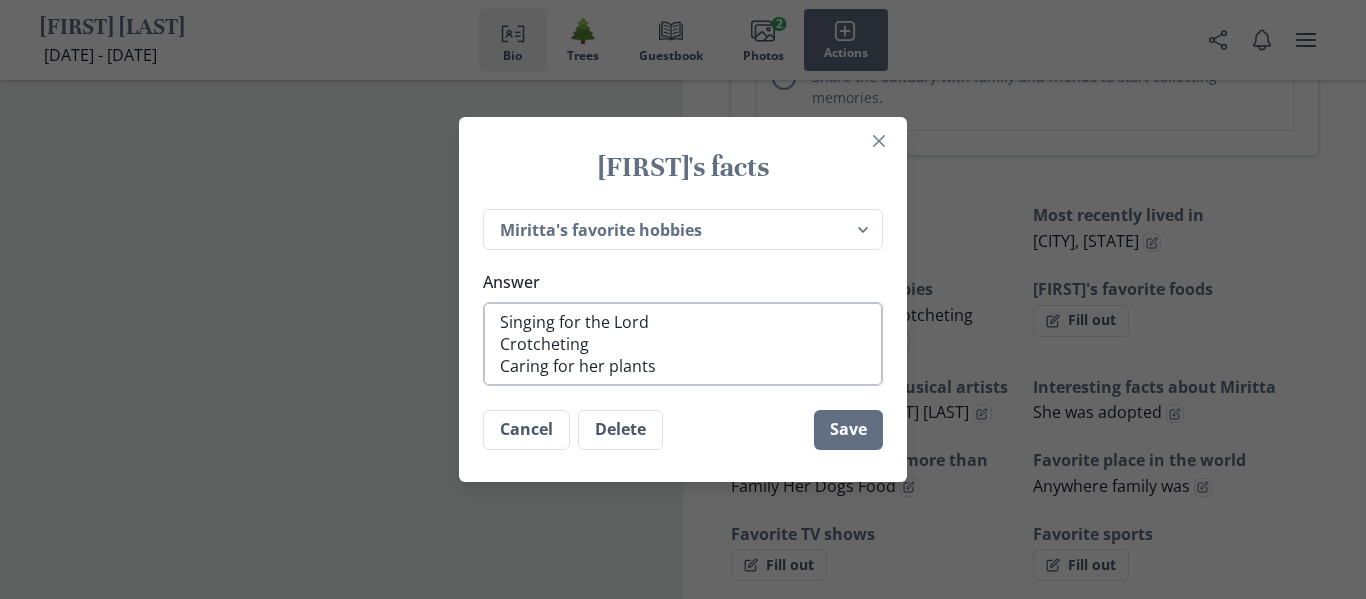 click on "Singing for the Lord
Crotcheting
Caring for her plants" at bounding box center (683, 344) 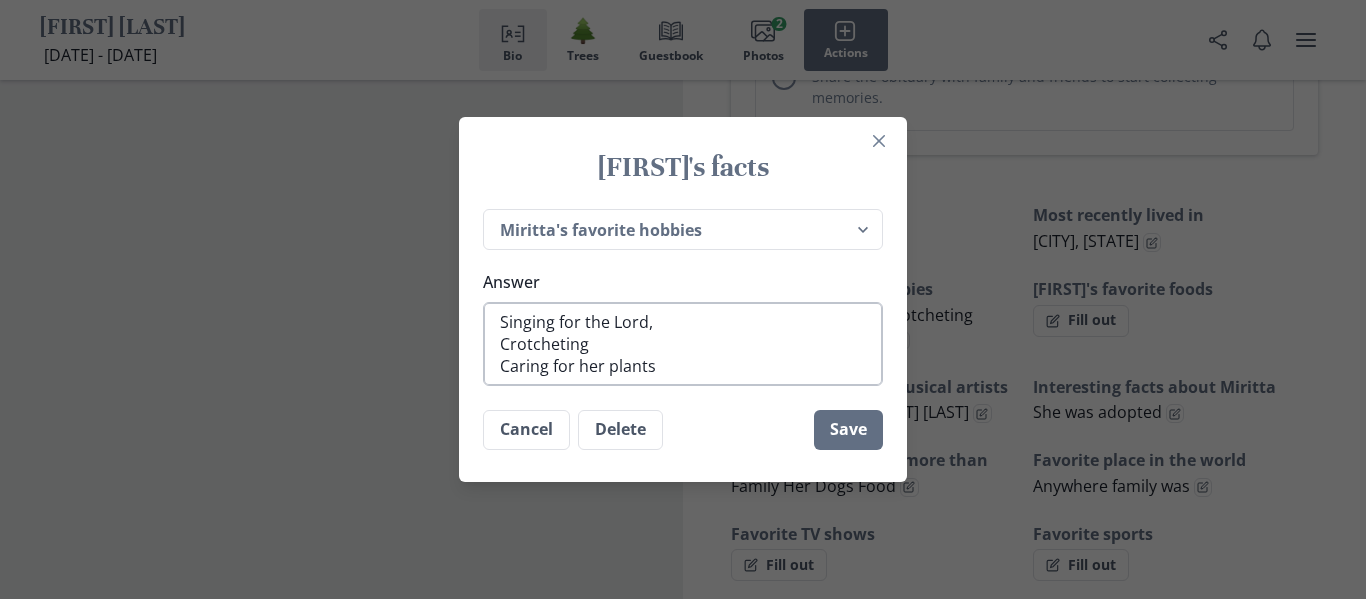 click on "Singing for the Lord,
Crotcheting
Caring for her plants" at bounding box center [683, 344] 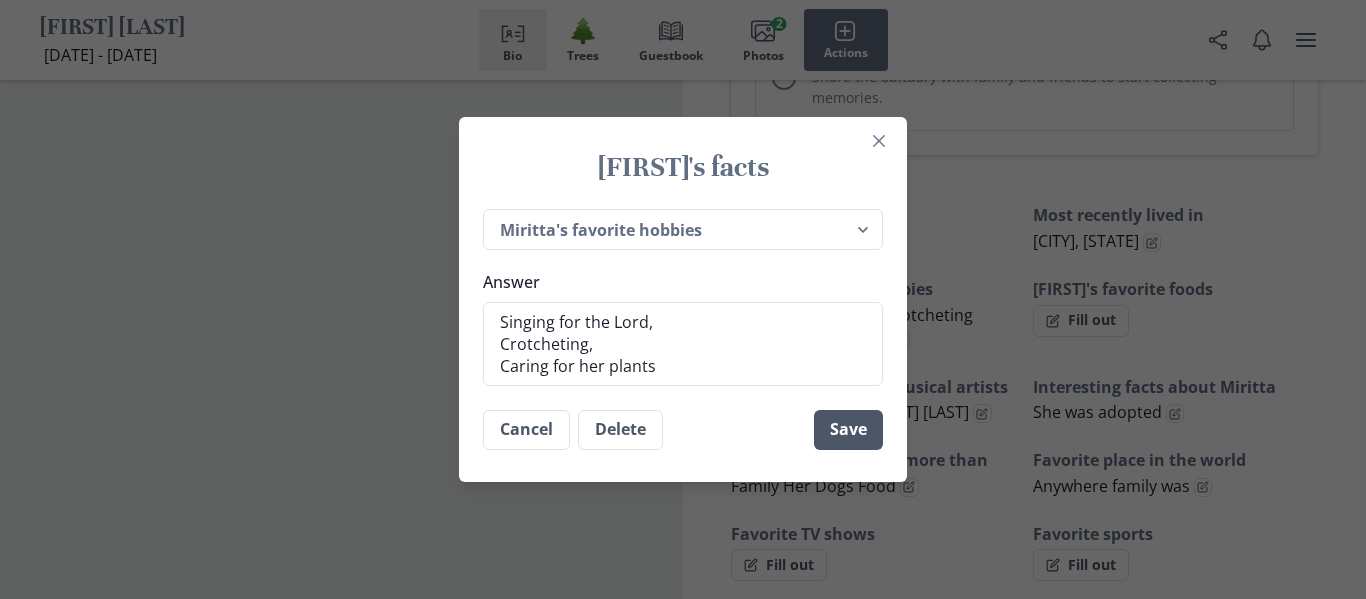 type on "Singing for the Lord,
Crotcheting,
Caring for her plants" 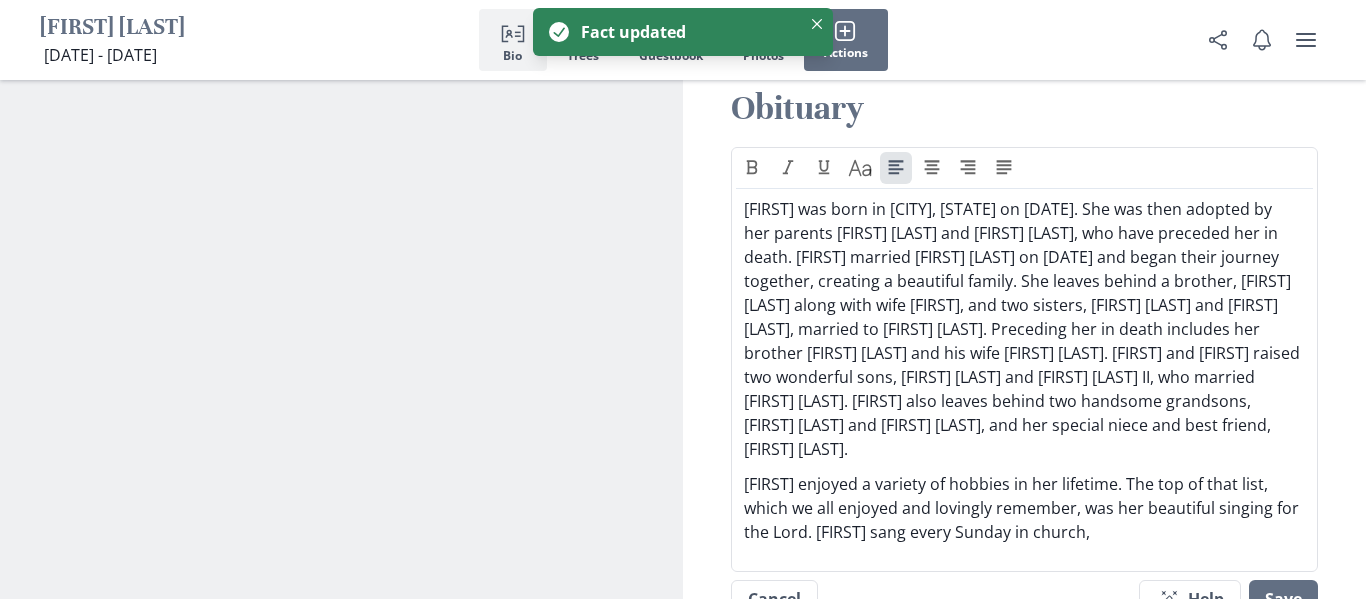 scroll, scrollTop: 1670, scrollLeft: 0, axis: vertical 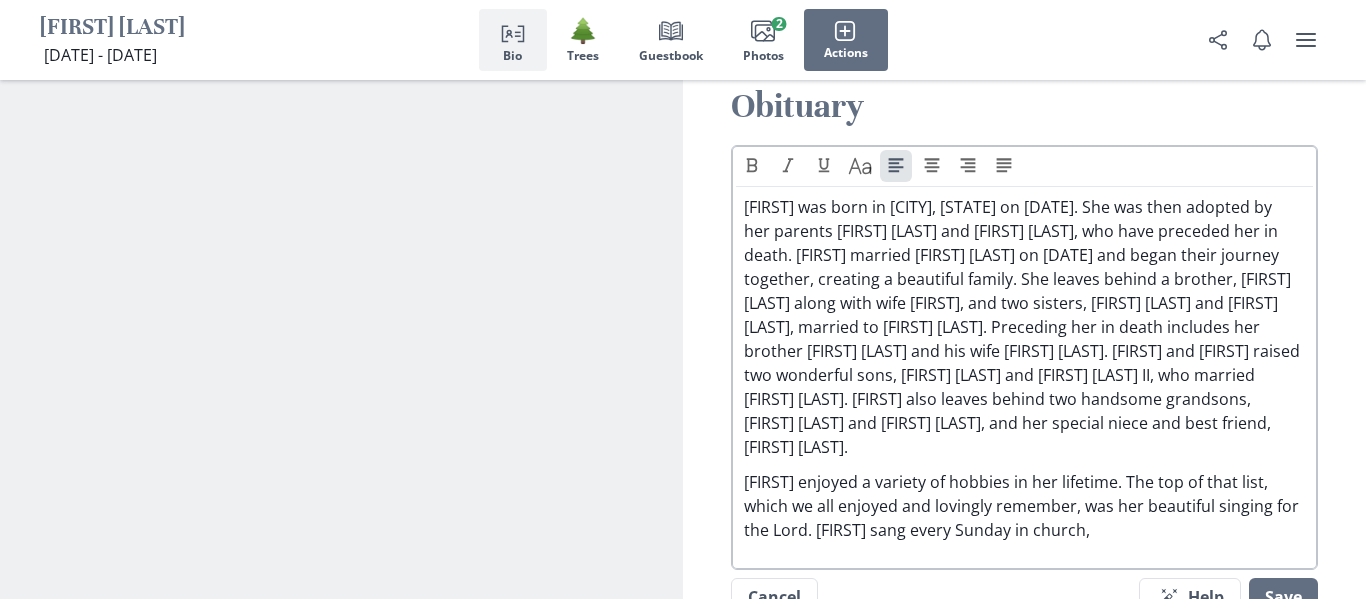 click on "[FIRST] enjoyed a variety of hobbies in her lifetime. The top of that list, which we all enjoyed and lovingly remember, was her beautiful singing for the Lord. [FIRST] sang every Sunday in church," at bounding box center [1024, 506] 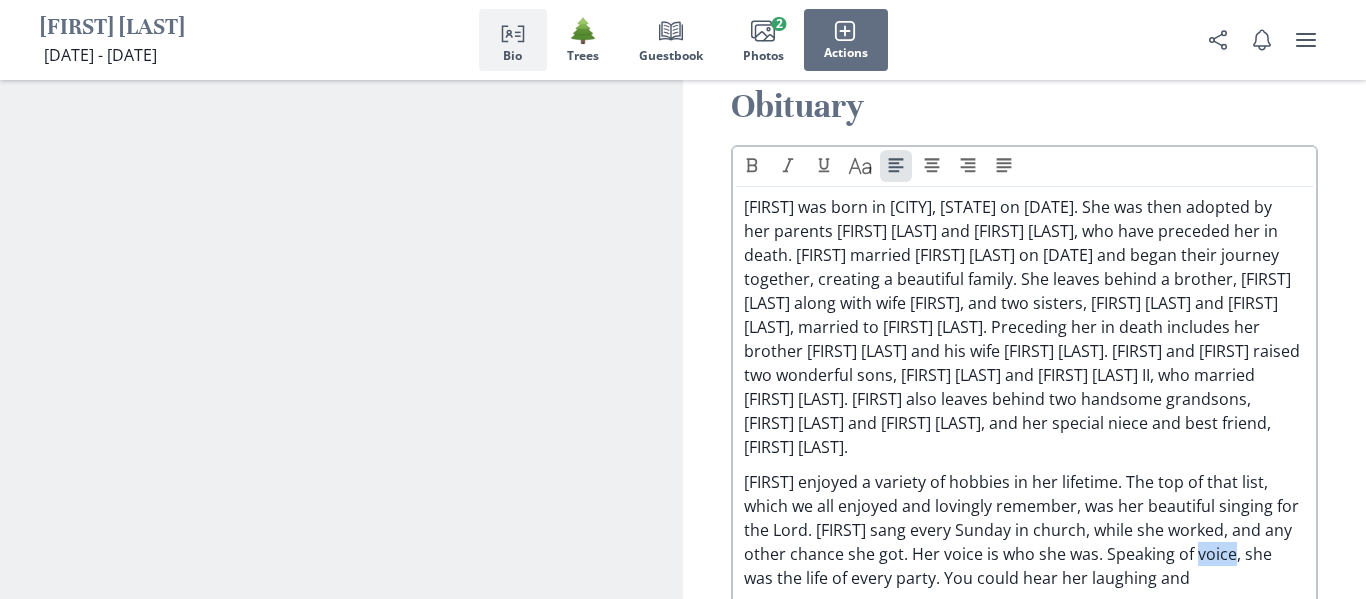 click on "[FIRST] was born in [CITY], [STATE] on [DATE]. She was then adopted by her parents [FIRST] [LAST] and [FIRST] [LAST], who have preceded her in death. [FIRST] married [FIRST] [LAST] on [DATE] and began their journey together, creating a beautiful family. She leaves behind a brother, [FIRST] [LAST] along with wife [FIRST], and two sisters, [FIRST] [LAST] and [FIRST] [LAST], married to [FIRST] [LAST]. Preceding her in death includes her brother [FIRST] [LAST] and his wife [FIRST] [LAST]. [FIRST] and [FIRST] raised two wonderful sons, [FIRST] [LAST] and [FIRST] [LAST] II, who married [FIRST] [LAST]. [FIRST] also leaves behind two handsome grandsons, [FIRST] [LAST] and [FIRST] [LAST], and her special niece and best friend, [FIRST] [LAST]." at bounding box center [1024, 392] 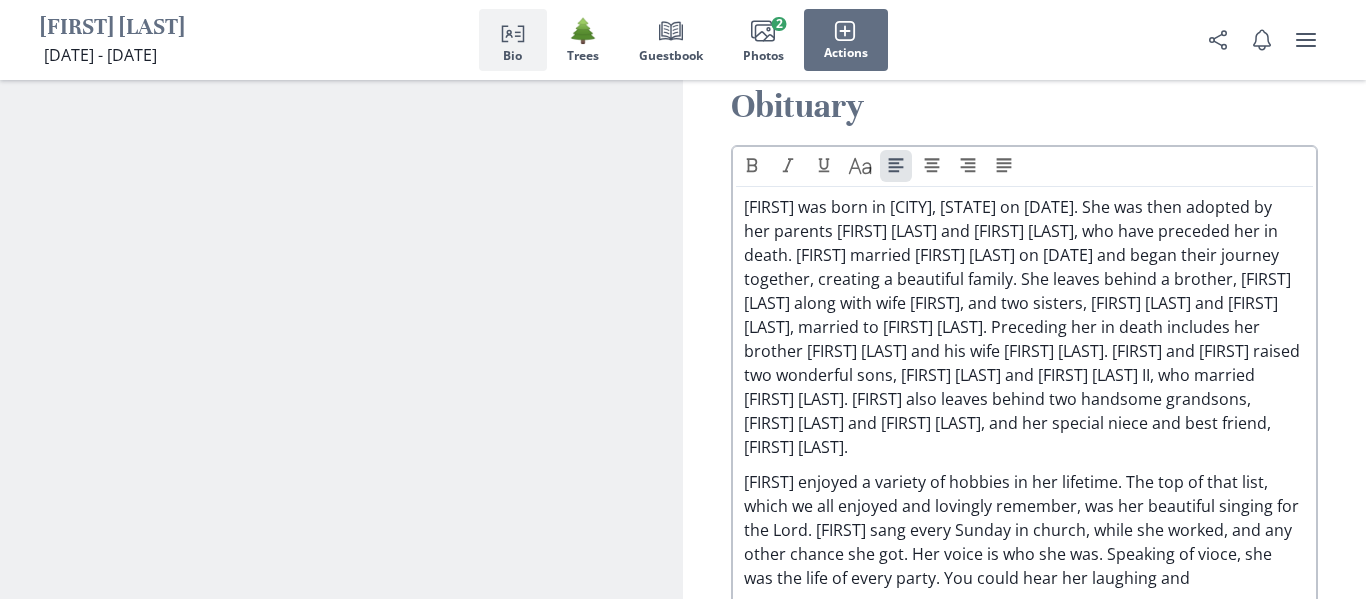 click on "[FIRST] enjoyed a variety of hobbies in her lifetime. The top of that list, which we all enjoyed and lovingly remember, was her beautiful singing for the Lord. [FIRST] sang every Sunday in church, while she worked, and any other chance she got. Her voice is who she was. Speaking of vioce, she was the life of every party. You could hear her laughing and" at bounding box center (1024, 530) 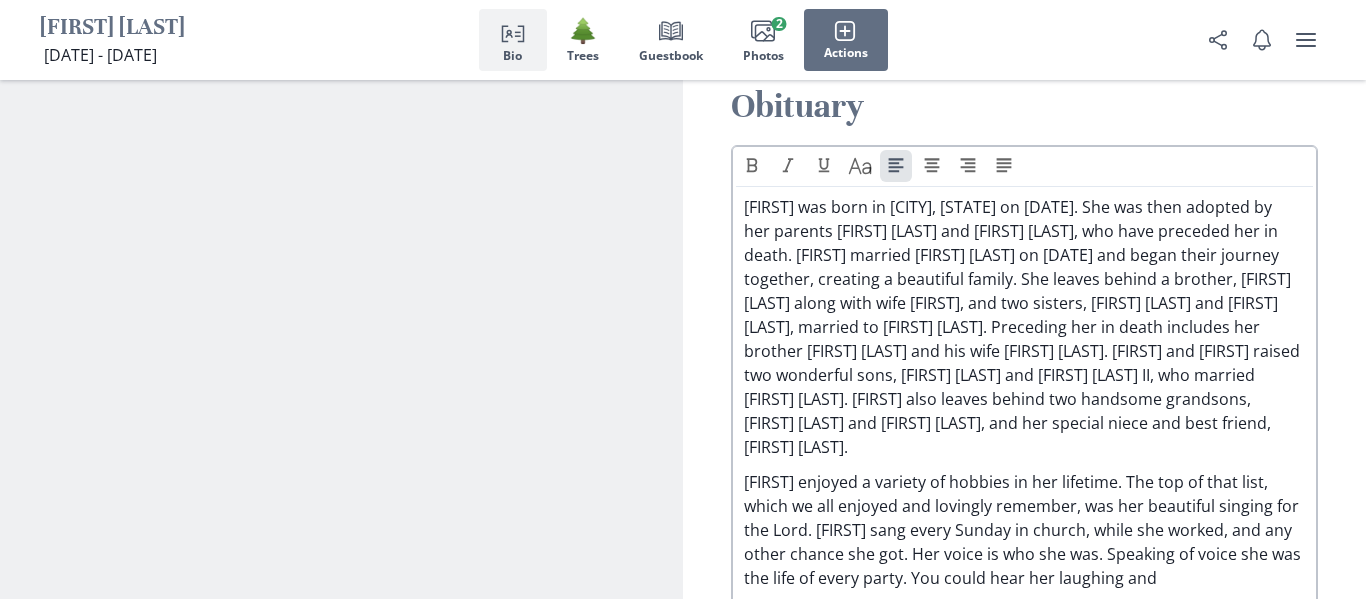 click on "Text Caps [FIRST] was born in [CITY], [STATE] on [DATE]. She was then adopted by her parents [FIRST] [LAST] and [FIRST] [LAST], who have preceded her in death. [FIRST] married [FIRST] [LAST] on [DATE] and began their journey together, creating a beautiful family. She leaves behind a brother, [FIRST] [LAST] along with wife [FIRST], and two sisters, [FIRST] [LAST] and [FIRST] [LAST], married to [FIRST] [LAST]. Preceding her in death includes her brother [FIRST] [LAST] and his wife [FIRST] [LAST]. [FIRST] and [FIRST] raised two wonderful sons, [FIRST] [LAST] and [FIRST] [LAST] [LAST], who married [FIRST] [LAST]. [FIRST] also leaves behind two handsome grandsons, [FIRST] [LAST] [LAST] and [FIRST] [LAST] [LAST], and her special niece and best friend, [FIRST] Bocook." at bounding box center (1024, 381) 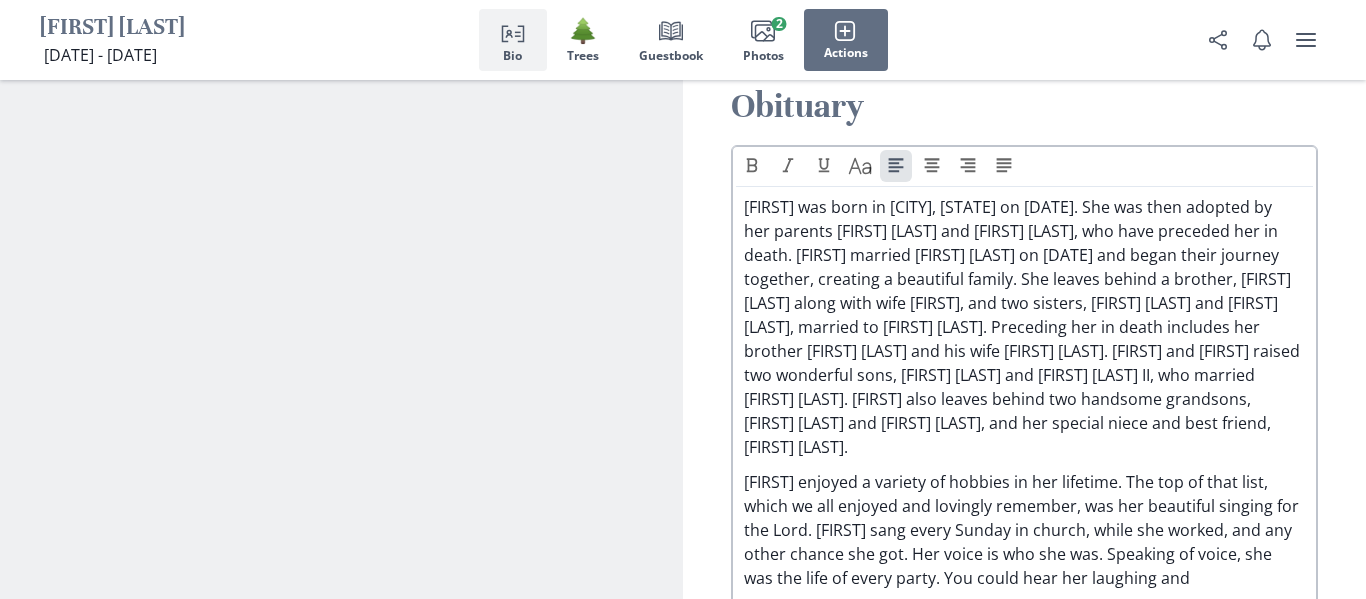 click on "[FIRST] enjoyed a variety of hobbies in her lifetime. The top of that list, which we all enjoyed and lovingly remember, was her beautiful singing for the Lord. [FIRST] sang every Sunday in church, while she worked, and any other chance she got. Her voice is who she was. Speaking of voice, she was the life of every party. You could hear her laughing and" at bounding box center [1024, 530] 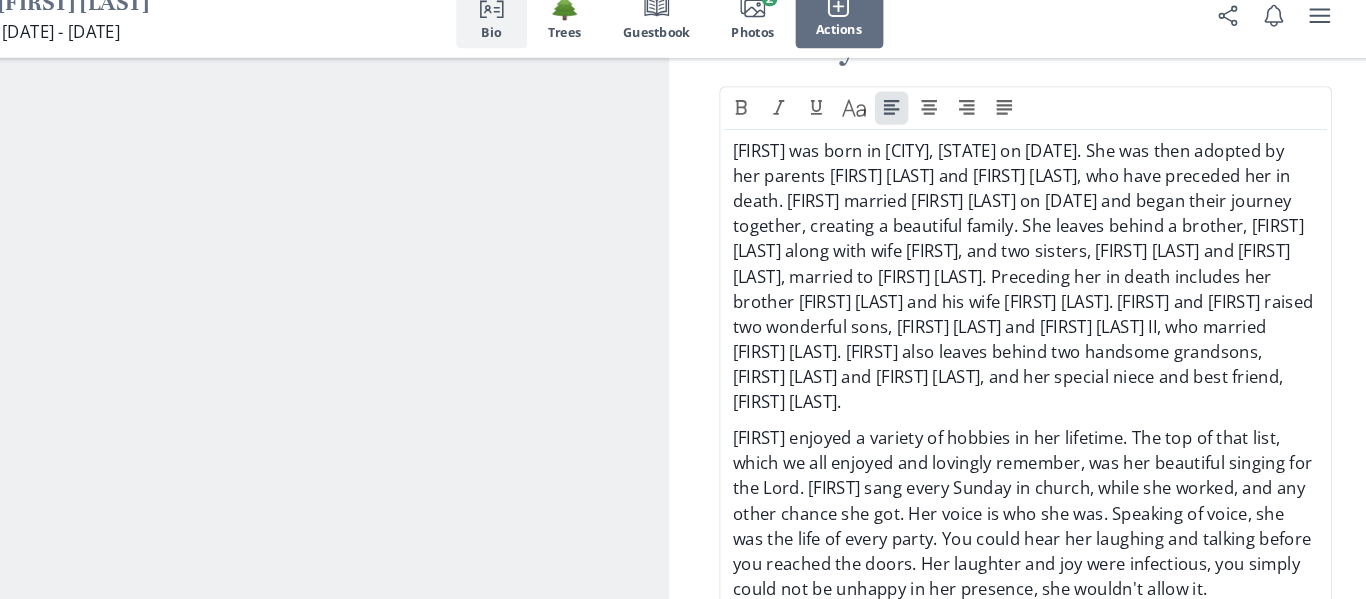 scroll, scrollTop: 1763, scrollLeft: 0, axis: vertical 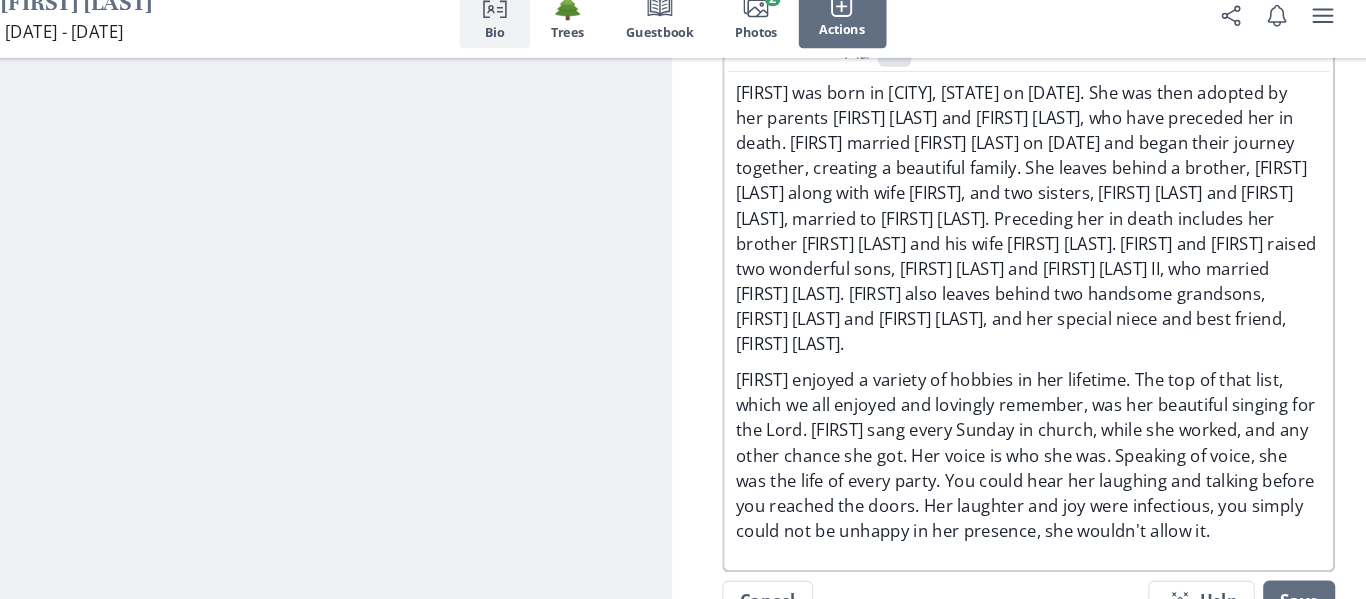 click on "[FIRST] enjoyed a variety of hobbies in her lifetime. The top of that list, which we all enjoyed and lovingly remember, was her beautiful singing for the Lord. [FIRST] sang every Sunday in church, while she worked, and any other chance she got. Her voice is who she was. Speaking of voice, she was the life of every party. You could hear her laughing and talking before you reached the doors. Her laughter and joy were infectious, you simply could not be unhappy in her presence, she wouldn't allow it." at bounding box center (1024, 461) 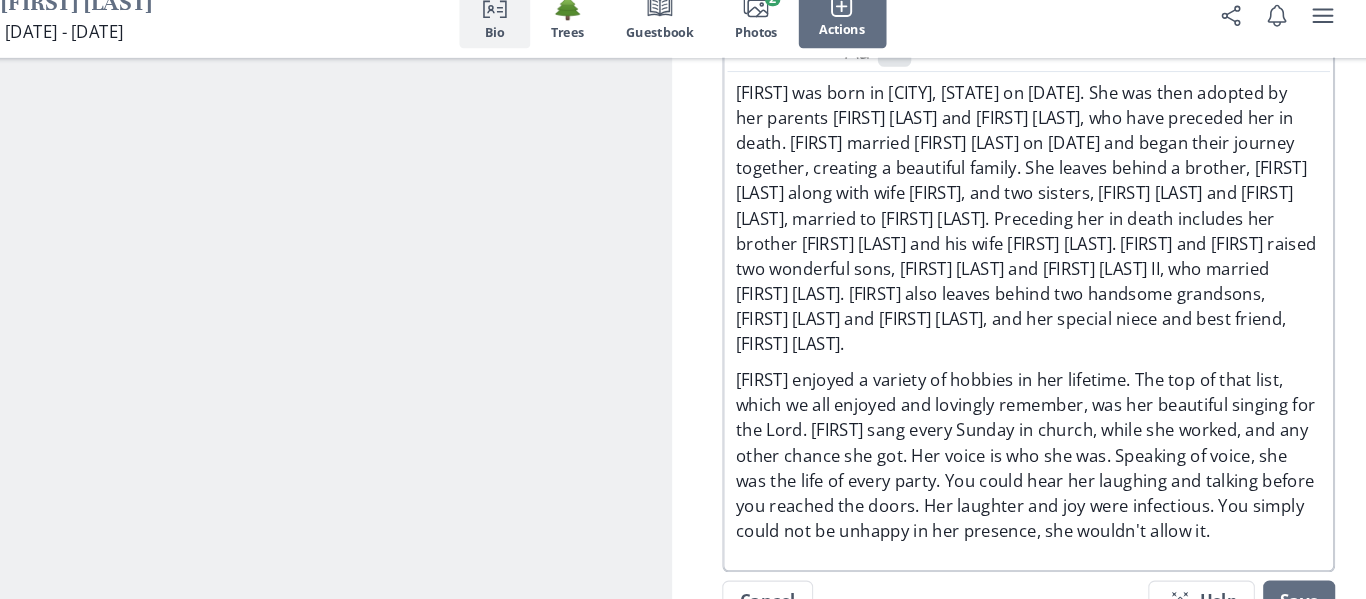 click on "[FIRST] enjoyed a variety of hobbies in her lifetime. The top of that list, which we all enjoyed and lovingly remember, was her beautiful singing for the Lord. [FIRST] sang every Sunday in church, while she worked, and any other chance she got. Her voice is who she was. Speaking of voice, she was the life of every party. You could hear her laughing and talking before you reached the doors. Her laughter and joy were infectious. You simply could not be unhappy in her presence, she wouldn't allow it." at bounding box center (1024, 461) 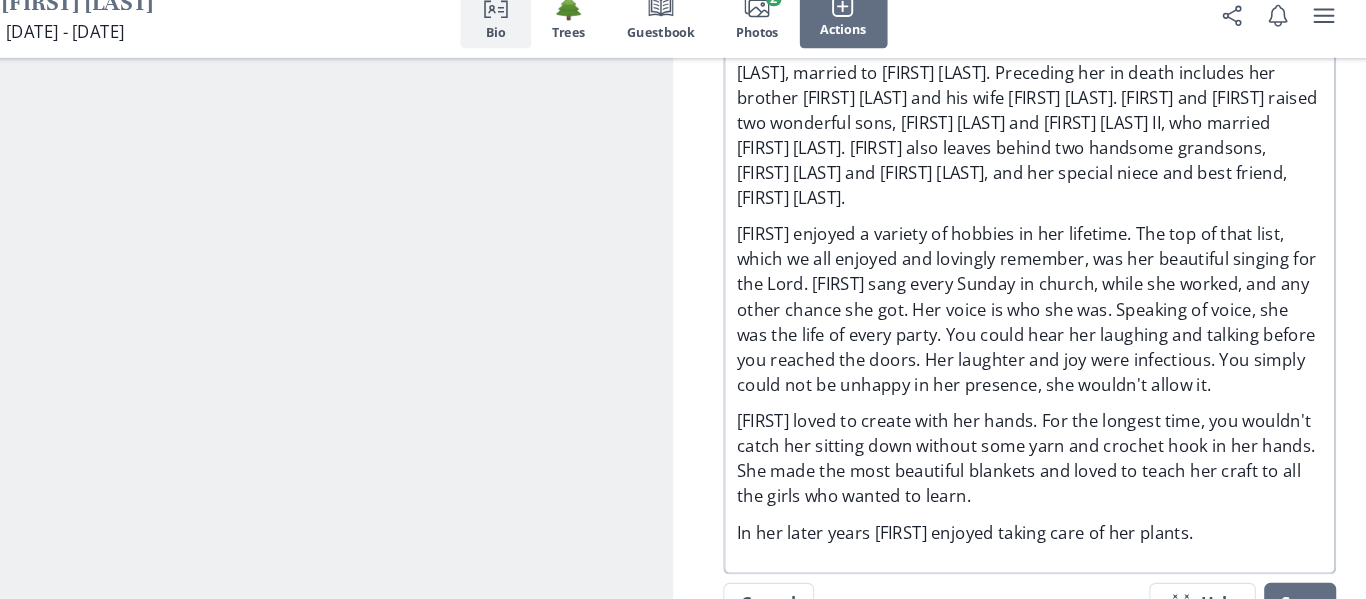 scroll, scrollTop: 1919, scrollLeft: 0, axis: vertical 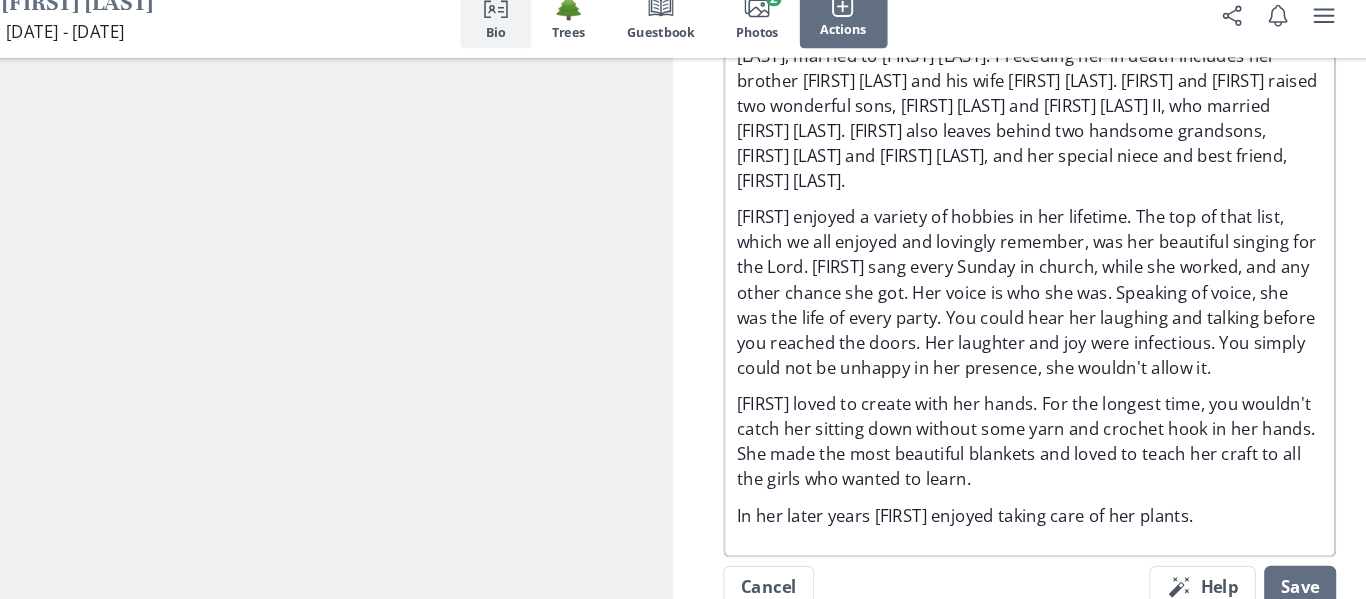 click on "In her later years [FIRST] enjoyed taking care of her plants." at bounding box center [1024, 519] 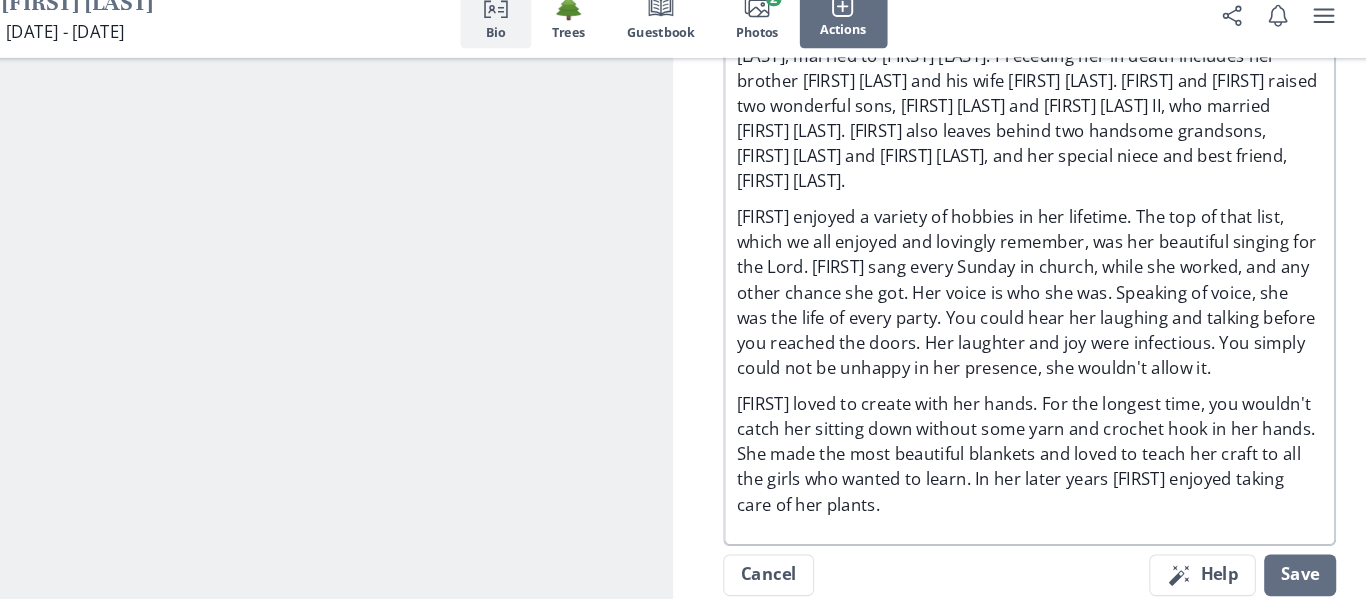 click on "[FIRST] loved to create with her hands. For the longest time, you wouldn't catch her sitting down without some yarn and crochet hook in her hands. She made the most beautiful blankets and loved to teach her craft to all the girls who wanted to learn. In her later years [FIRST] enjoyed taking care of her plants." at bounding box center [1024, 460] 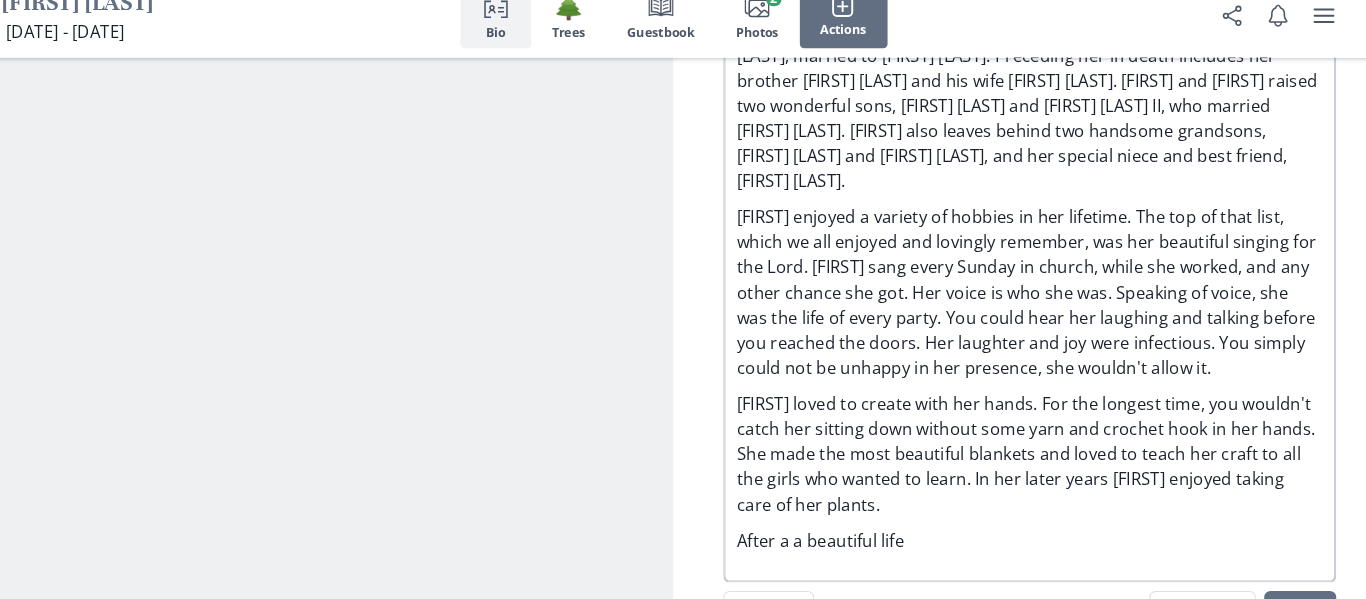 click on "After a a beautiful life" at bounding box center [1024, 543] 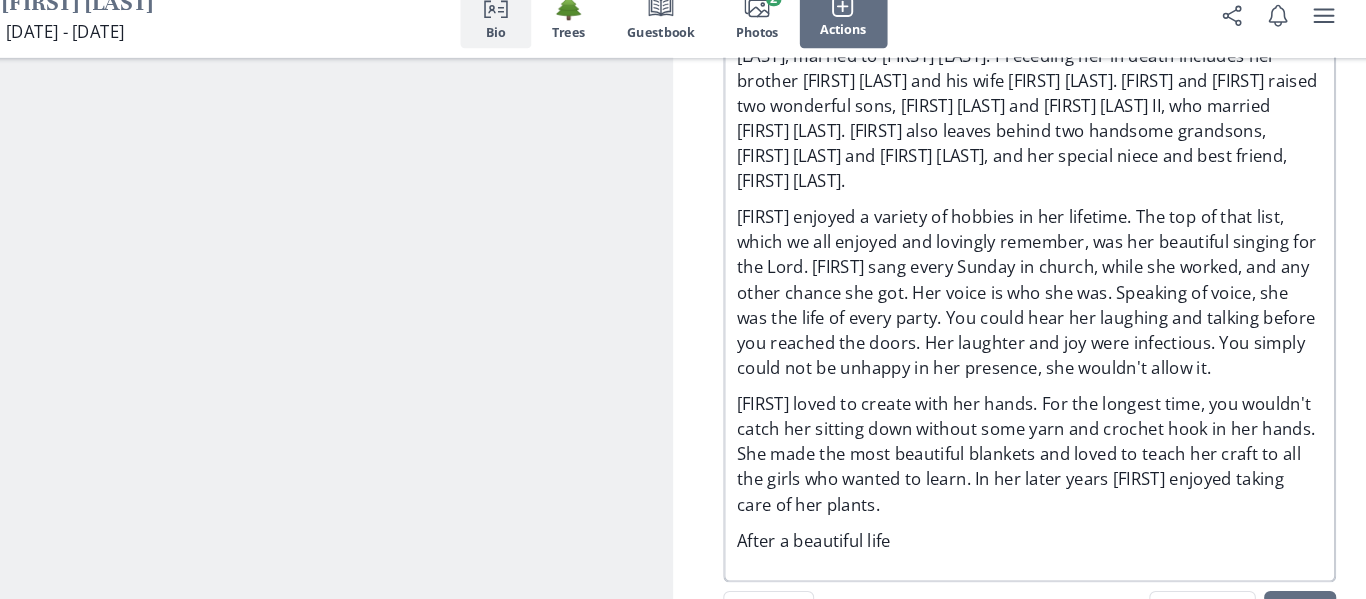 click on "After a beautiful life" at bounding box center [1024, 543] 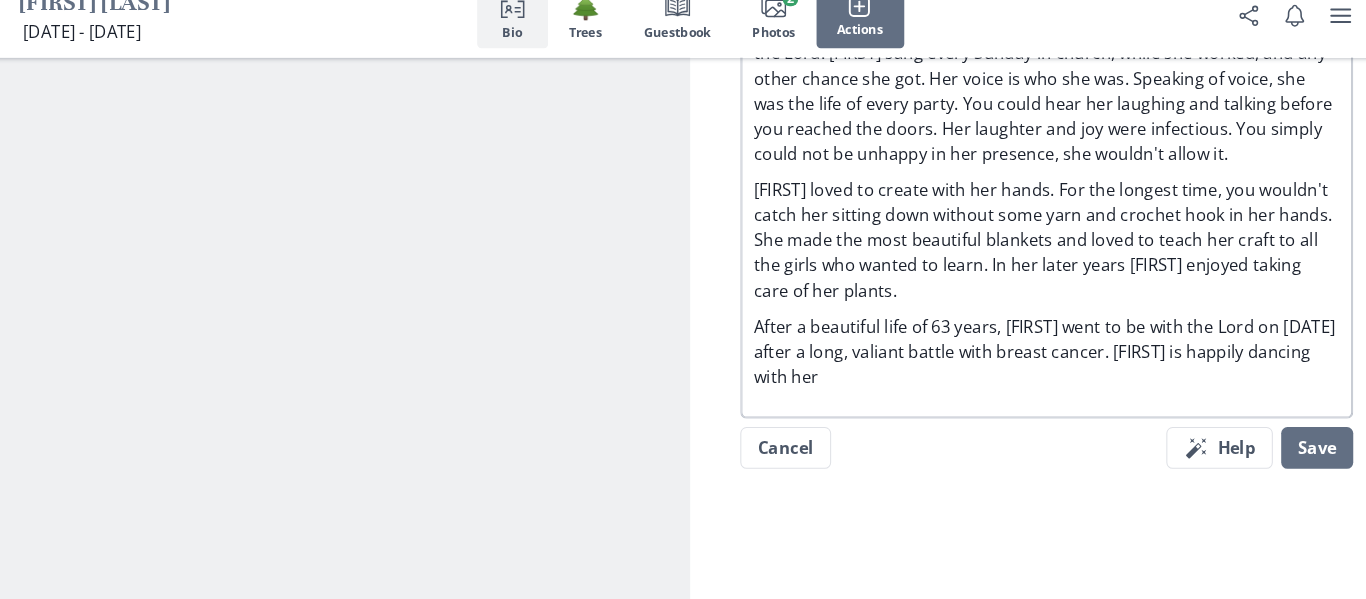 scroll, scrollTop: 2126, scrollLeft: 0, axis: vertical 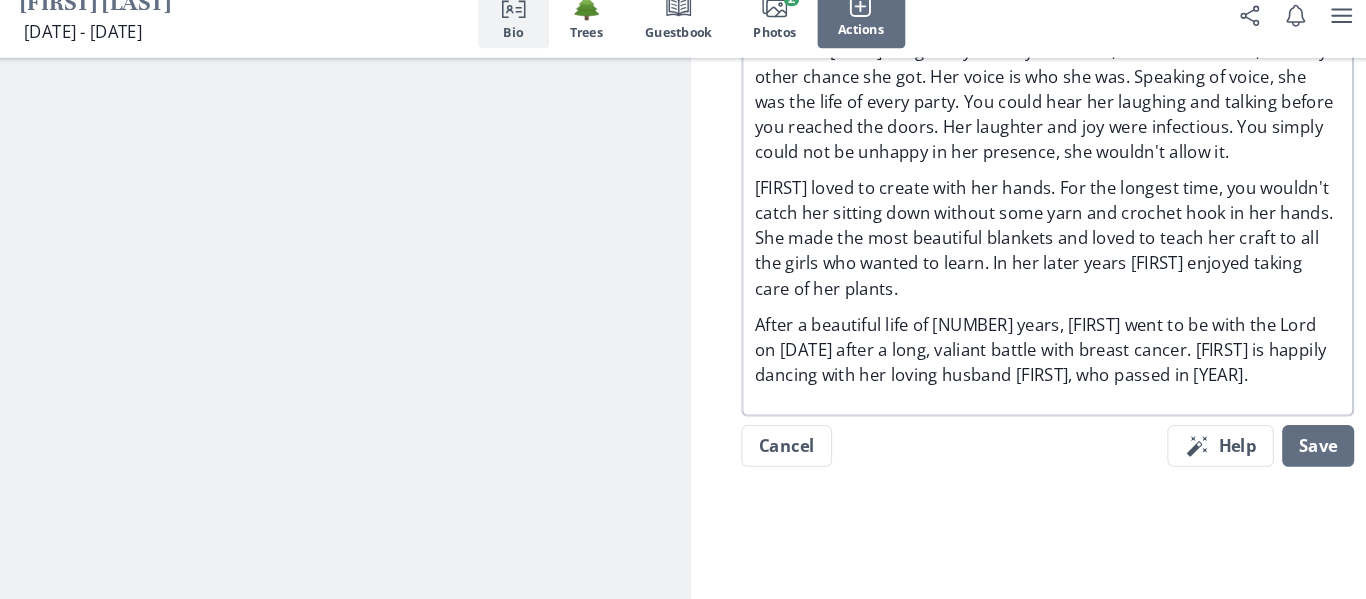 click on "After a beautiful life of [NUMBER] years, [FIRST] went to be with the Lord on [DATE] after a long, valiant battle with breast cancer. [FIRST] is happily dancing with her loving husband [FIRST], who passed in [YEAR]." at bounding box center [1024, 360] 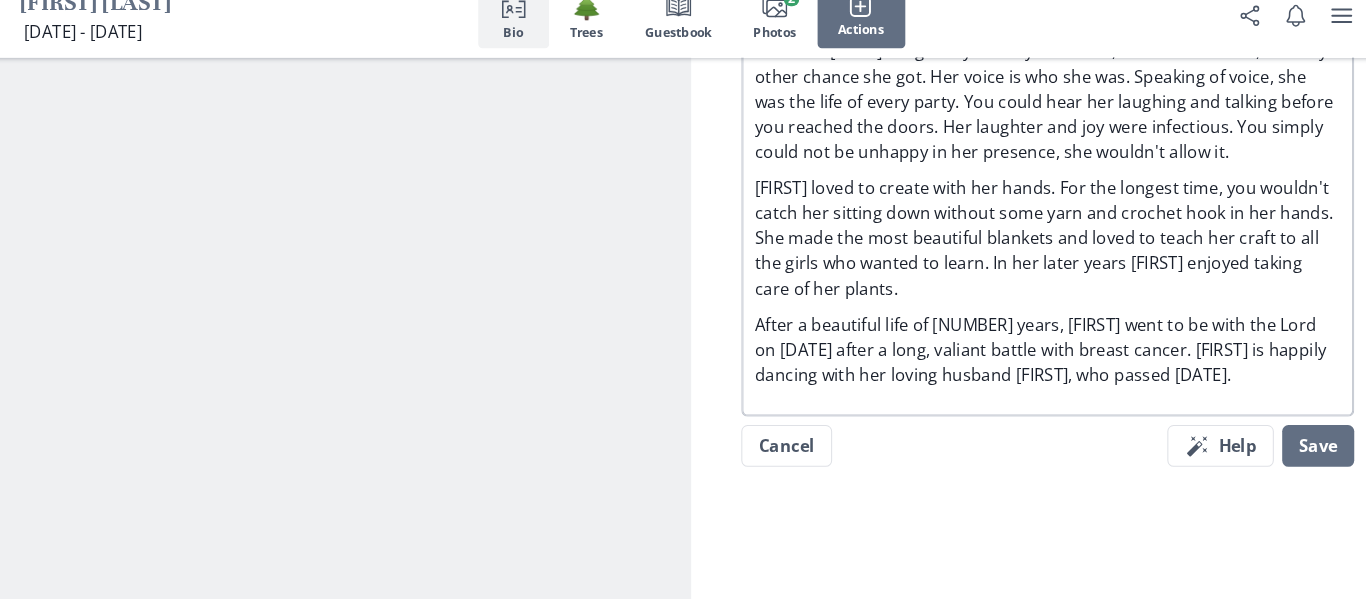 click on "After a beautiful life of [NUMBER] years, [FIRST] went to be with the Lord on [DATE] after a long, valiant battle with breast cancer. [FIRST] is happily dancing with her loving husband [FIRST], who passed [DATE]." at bounding box center [1024, 360] 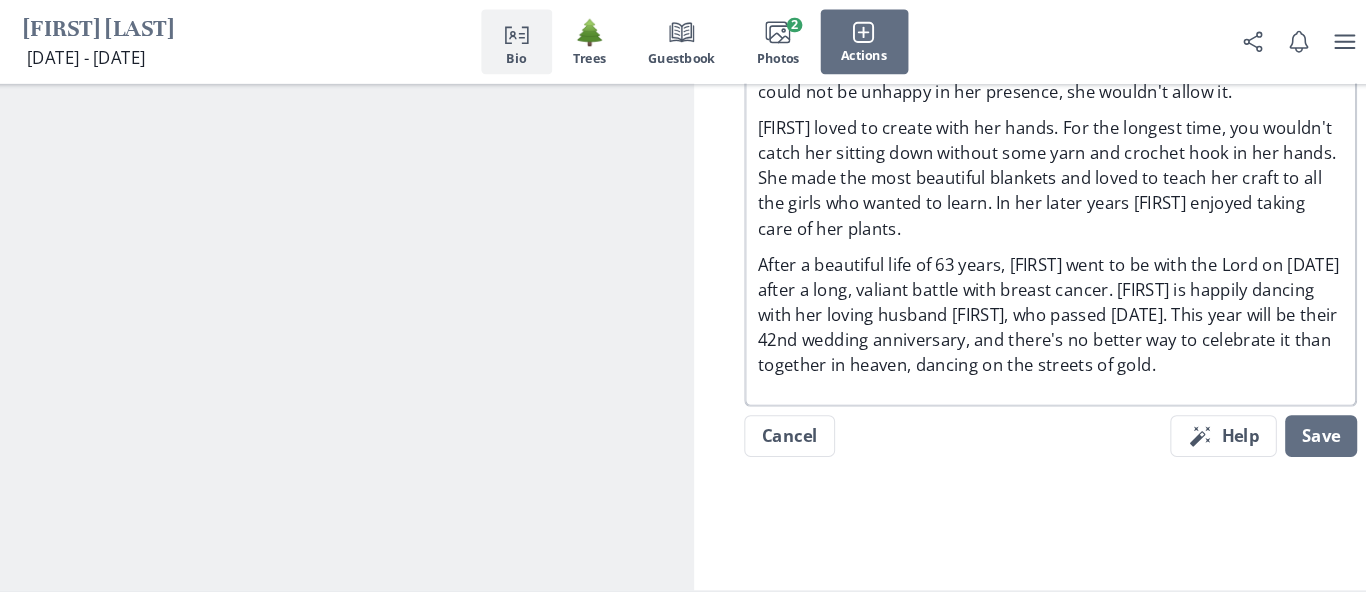 scroll, scrollTop: 2207, scrollLeft: 0, axis: vertical 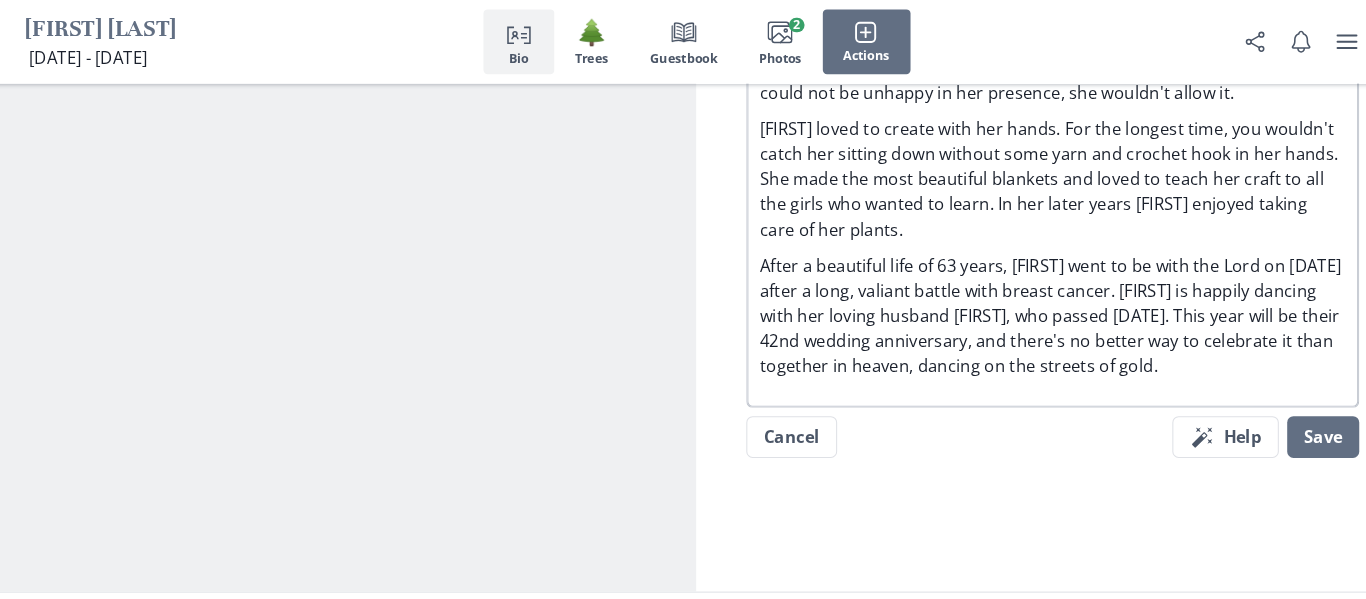 click on "After a beautiful life of 63 years, [FIRST] went to be with the Lord on [DATE] after a long, valiant battle with breast cancer. [FIRST] is happily dancing with her loving husband [FIRST], who passed [DATE]. This year will be their 42nd wedding anniversary, and there's no better way to celebrate it than together in heaven, dancing on the streets of gold." at bounding box center [1024, 303] 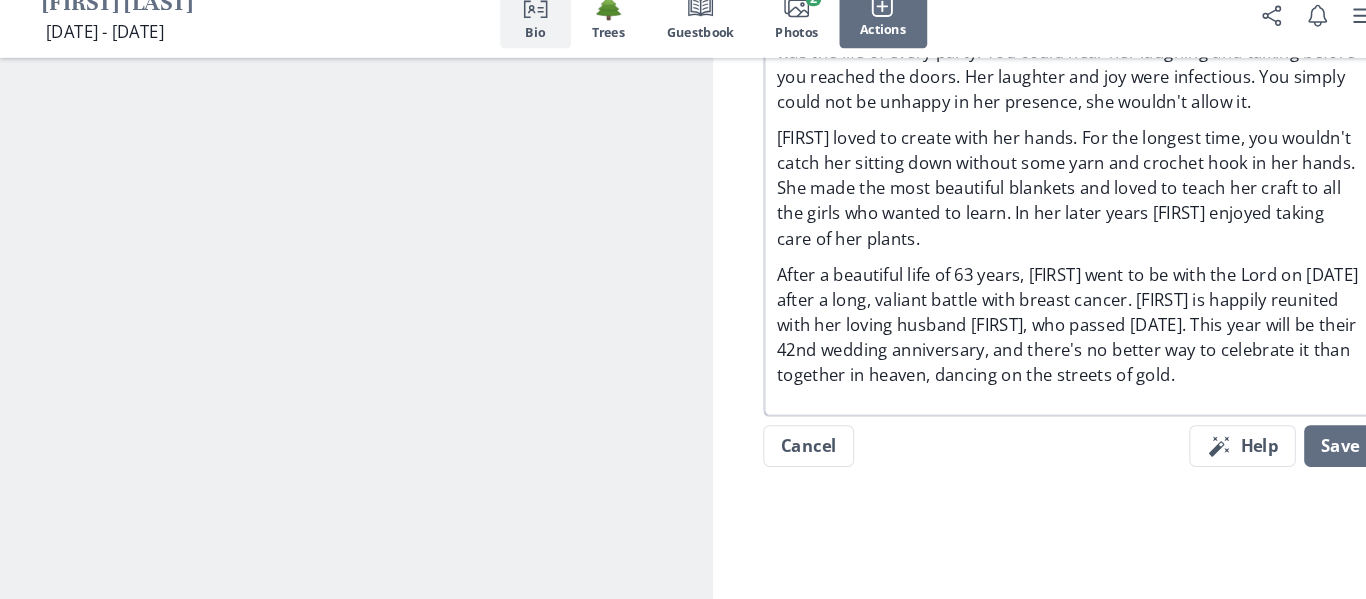 scroll, scrollTop: 2177, scrollLeft: 0, axis: vertical 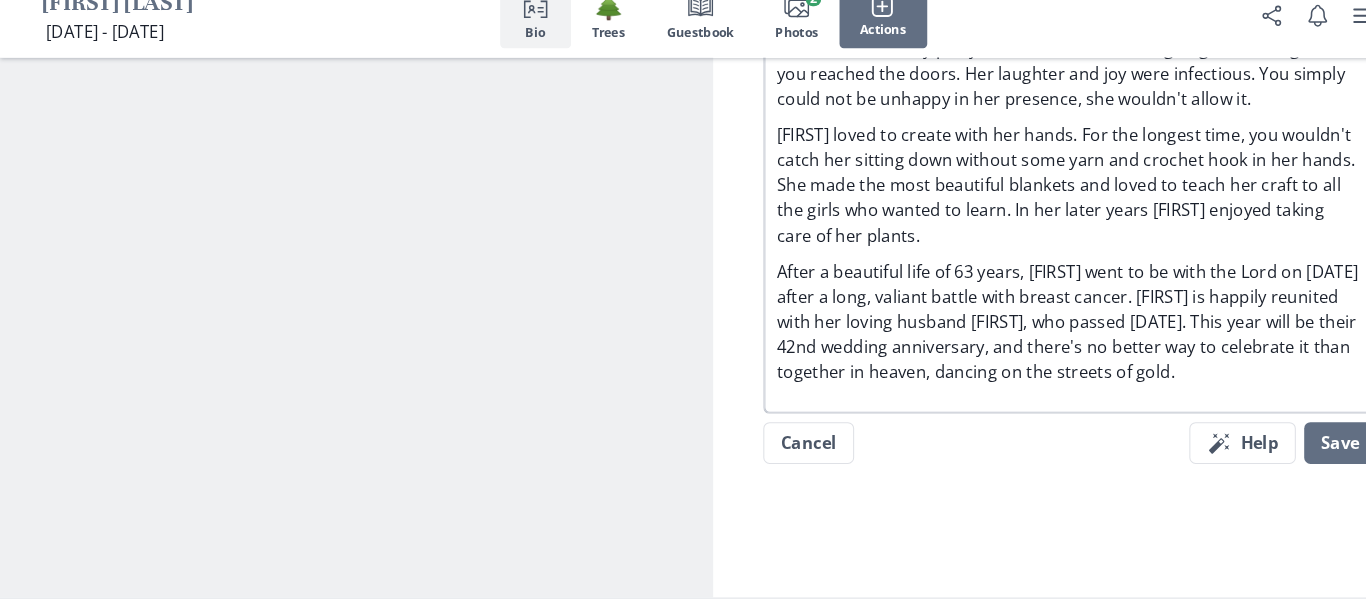 click on "[FIRST] loved to create with her hands. For the longest time, you wouldn't catch her sitting down without some yarn and crochet hook in her hands. She made the most beautiful blankets and loved to teach her craft to all the girls who wanted to learn. In her later years [FIRST] enjoyed taking care of her plants." at bounding box center [1024, 202] 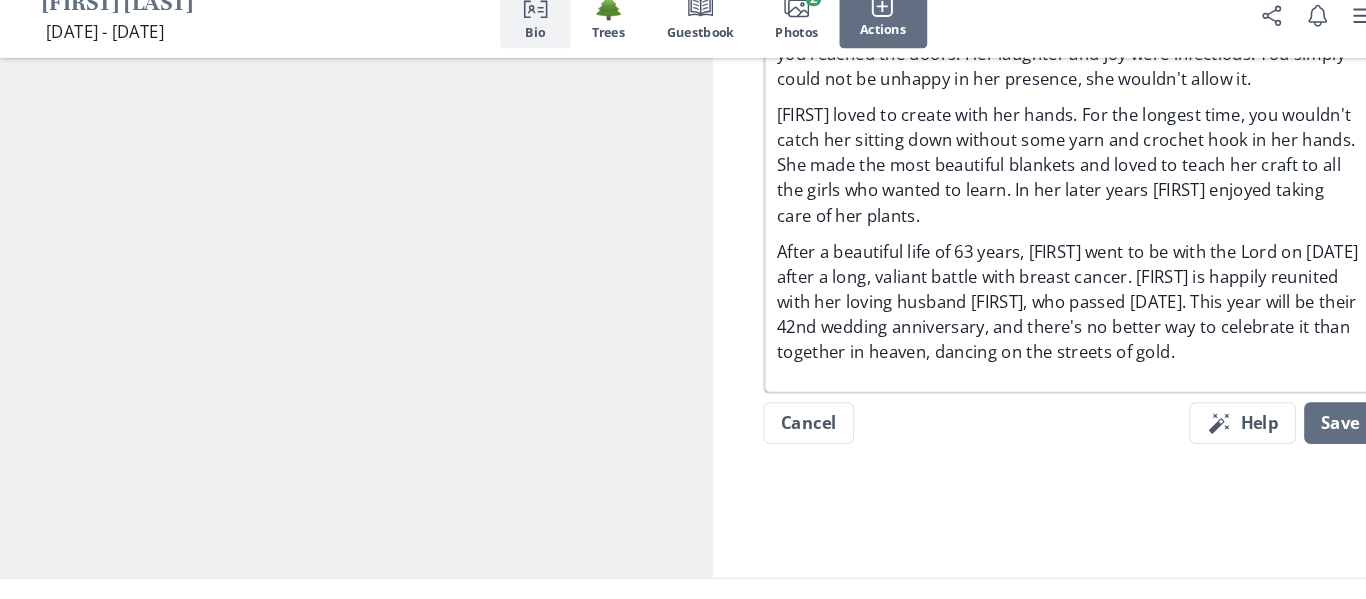 scroll, scrollTop: 2198, scrollLeft: 0, axis: vertical 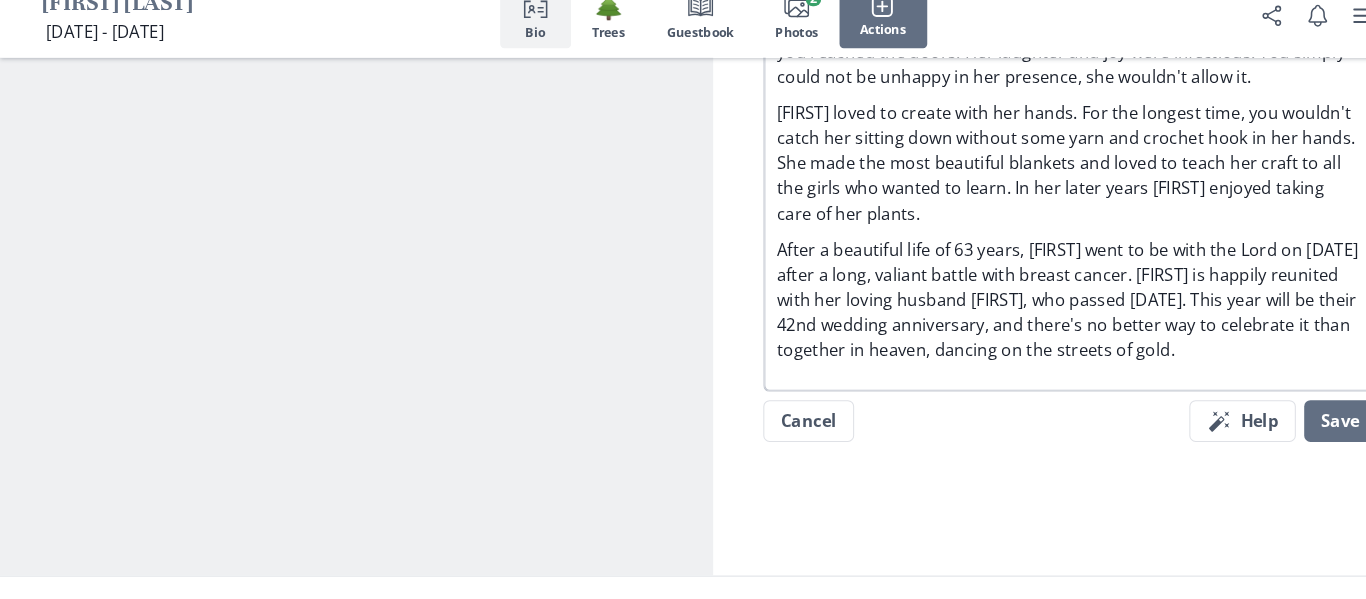 click on "After a beautiful life of 63 years, [FIRST] went to be with the Lord on [DATE] after a long, valiant battle with breast cancer. [FIRST] is happily reunited with her loving husband [FIRST], who passed [DATE]. This year will be their 42nd wedding anniversary, and there's no better way to celebrate it than together in heaven, dancing on the streets of gold." at bounding box center [1024, 312] 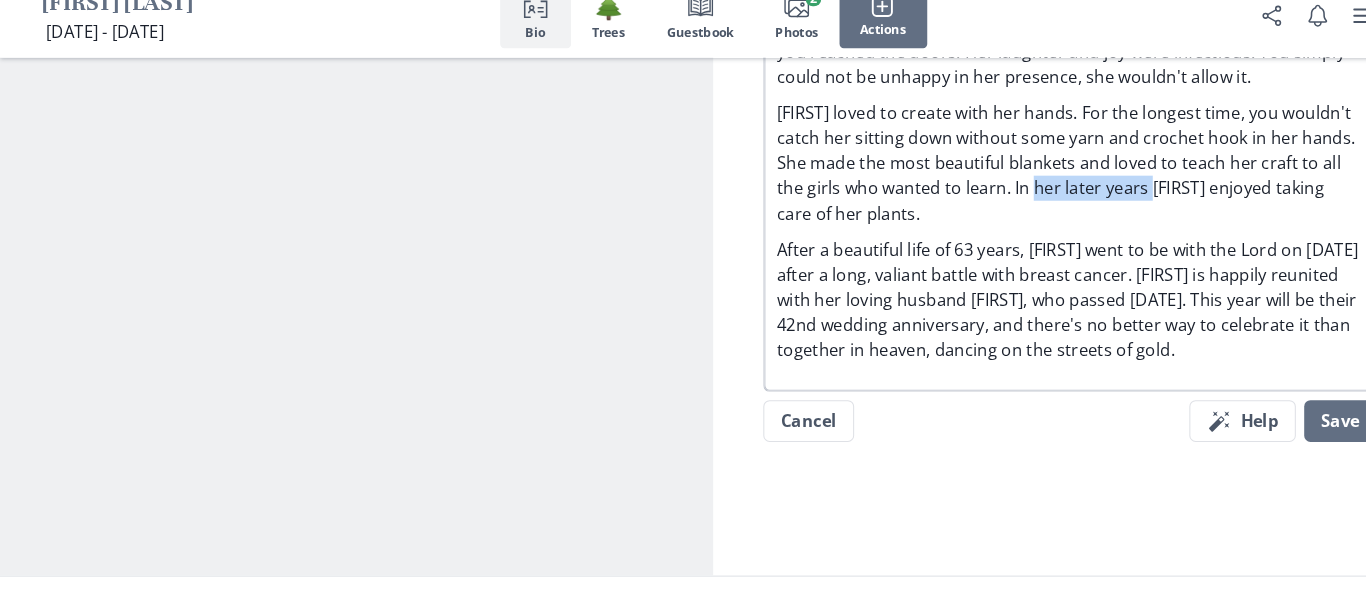drag, startPoint x: 1098, startPoint y: 177, endPoint x: 988, endPoint y: 186, distance: 110.36757 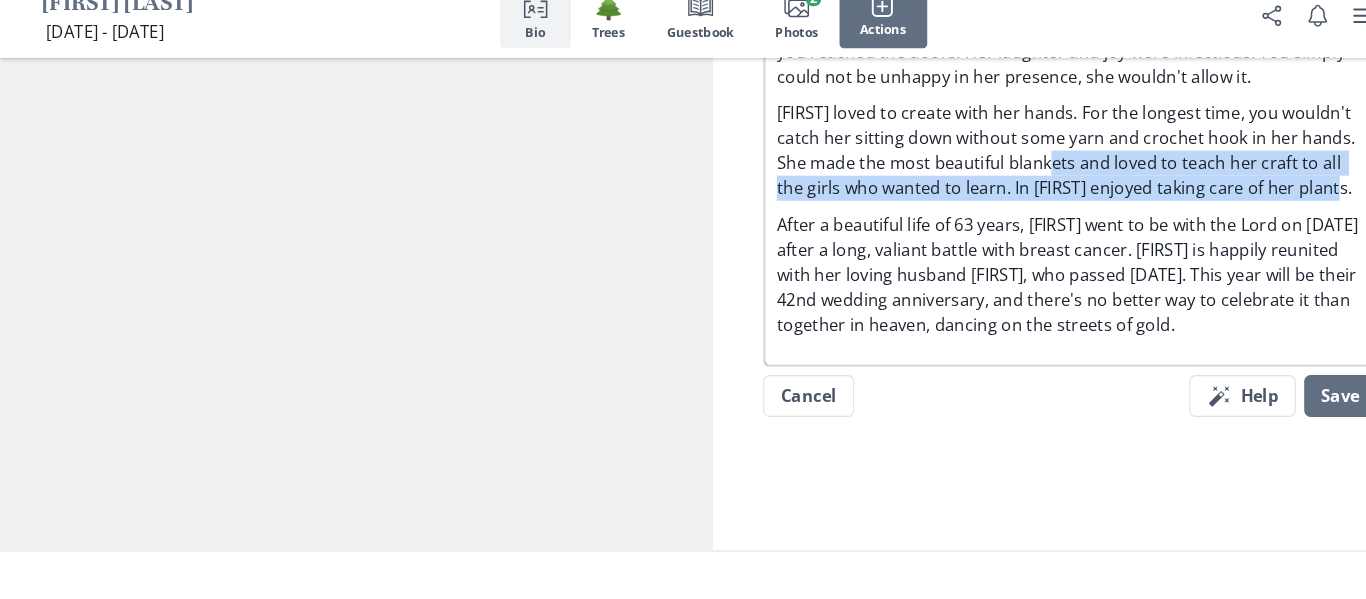 drag, startPoint x: 1281, startPoint y: 183, endPoint x: 1001, endPoint y: 170, distance: 280.30164 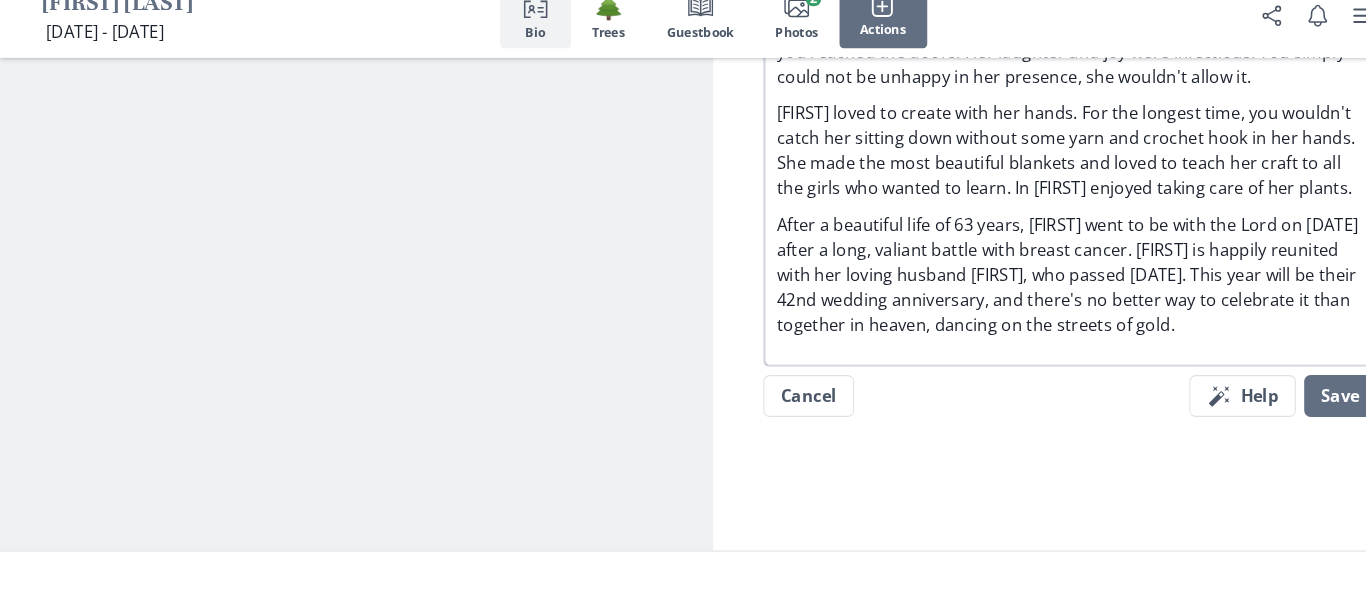 click on "After a beautiful life of 63 years, [FIRST] went to be with the Lord on [DATE] after a long, valiant battle with breast cancer. [FIRST] is happily reunited with her loving husband [FIRST], who passed [DATE]. This year will be their 42nd wedding anniversary, and there's no better way to celebrate it than together in heaven, dancing on the streets of gold." at bounding box center [1024, 288] 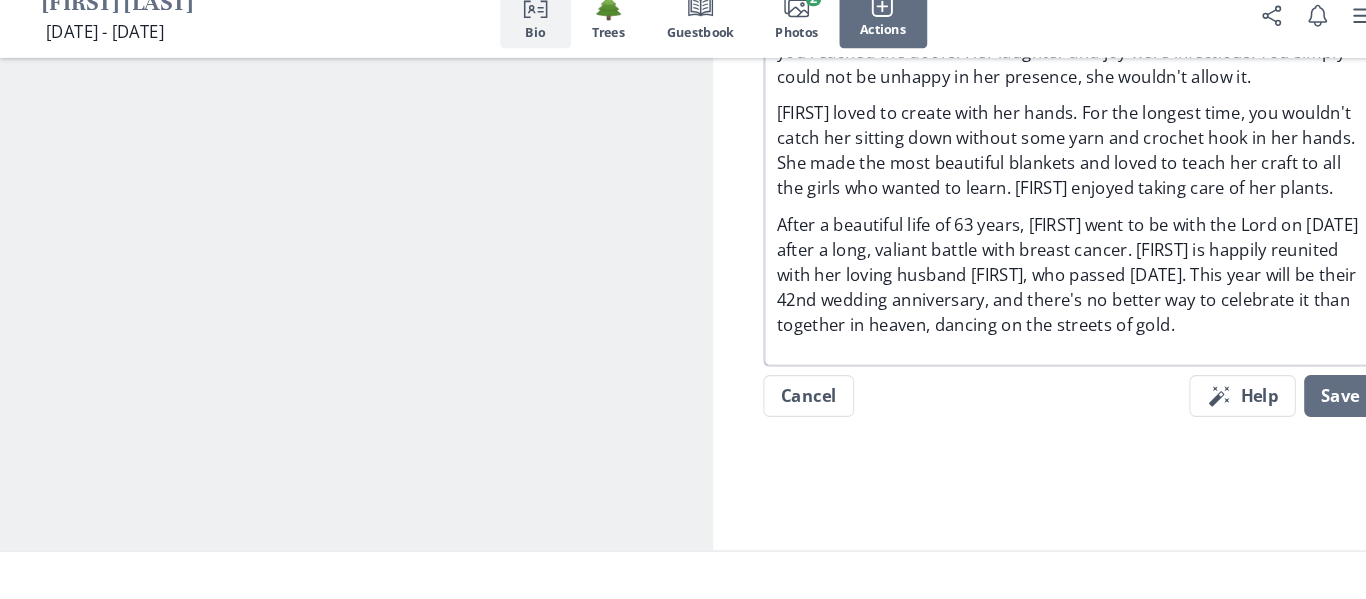 click on "[FIRST] loved to create with her hands. For the longest time, you wouldn't catch her sitting down without some yarn and crochet hook in her hands. She made the most beautiful blankets and loved to teach her craft to all the girls who wanted to learn. [FIRST] enjoyed taking care of her plants." at bounding box center (1024, 169) 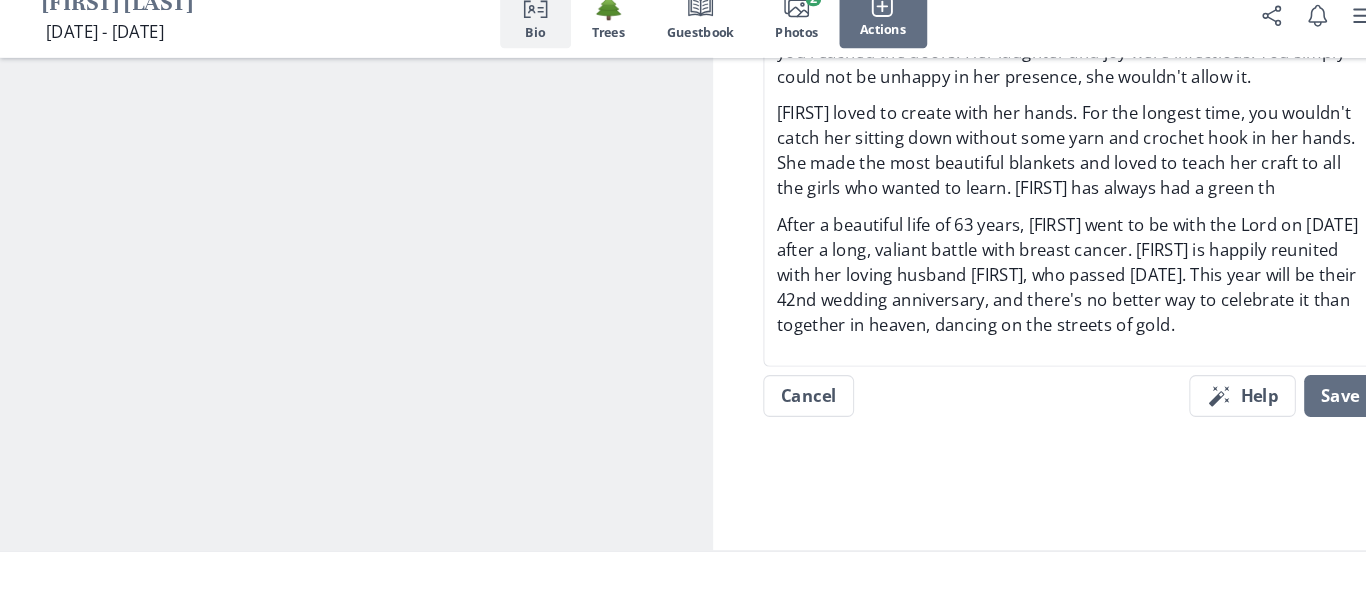 click on "Show your support for [FIRST] and help keep our website free for grieving families. 🌲 Gift a free planted tree. Claim Free Tree 💐 Send fresh hand-delivered flowers. Order Share Share Obituary" at bounding box center (341, -783) 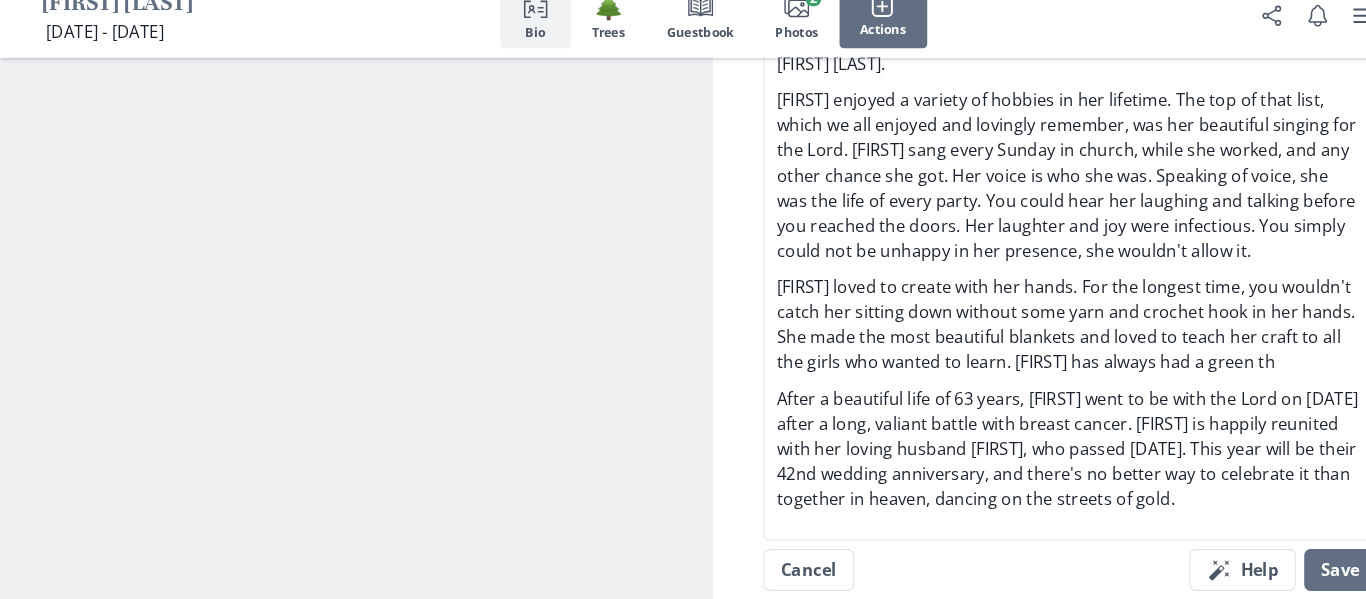 scroll, scrollTop: 2035, scrollLeft: 0, axis: vertical 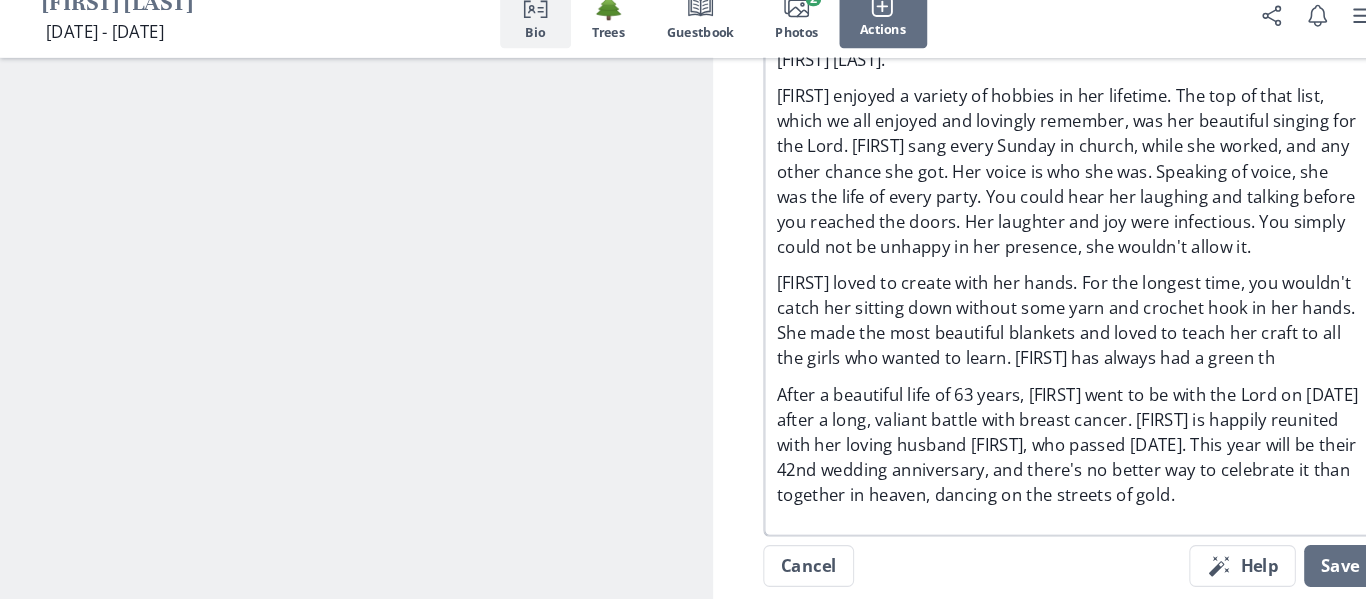 click on "[FIRST] loved to create with her hands. For the longest time, you wouldn't catch her sitting down without some yarn and crochet hook in her hands. She made the most beautiful blankets and loved to teach her craft to all the girls who wanted to learn. [FIRST] has always had a green th" at bounding box center [1024, 332] 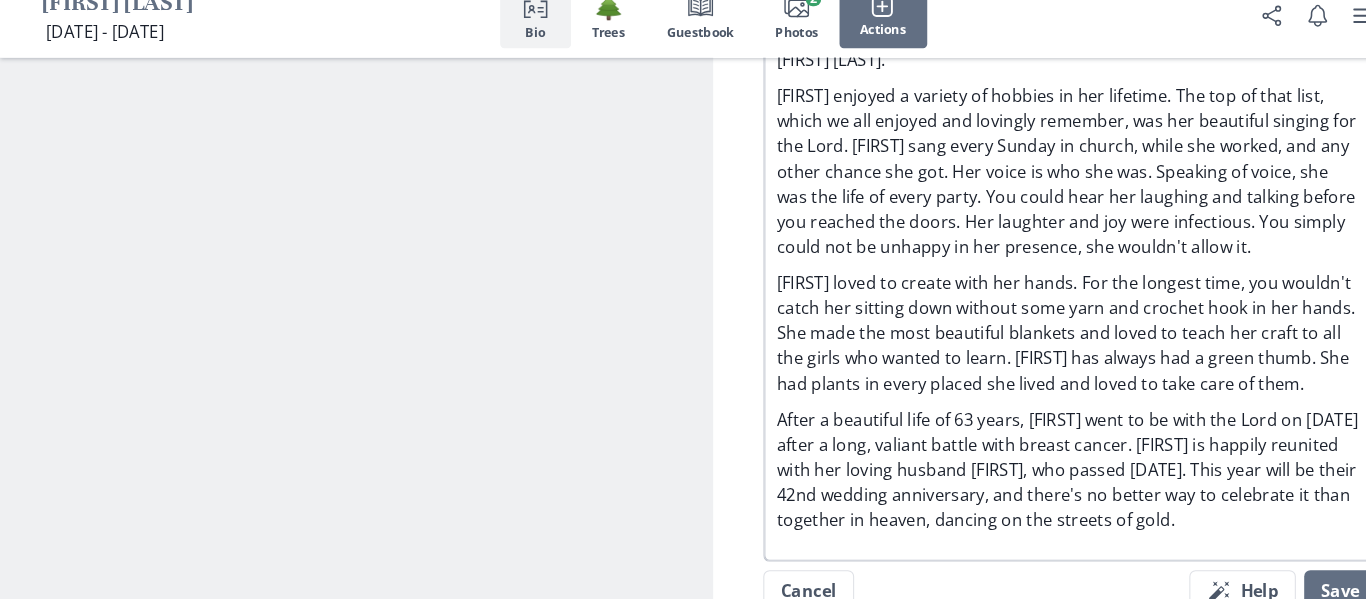 click on "[FIRST] loved to create with her hands. For the longest time, you wouldn't catch her sitting down without some yarn and crochet hook in her hands. She made the most beautiful blankets and loved to teach her craft to all the girls who wanted to learn. [FIRST] has always had a green thumb. She had plants in every placed she lived and loved to take care of them." at bounding box center [1024, 344] 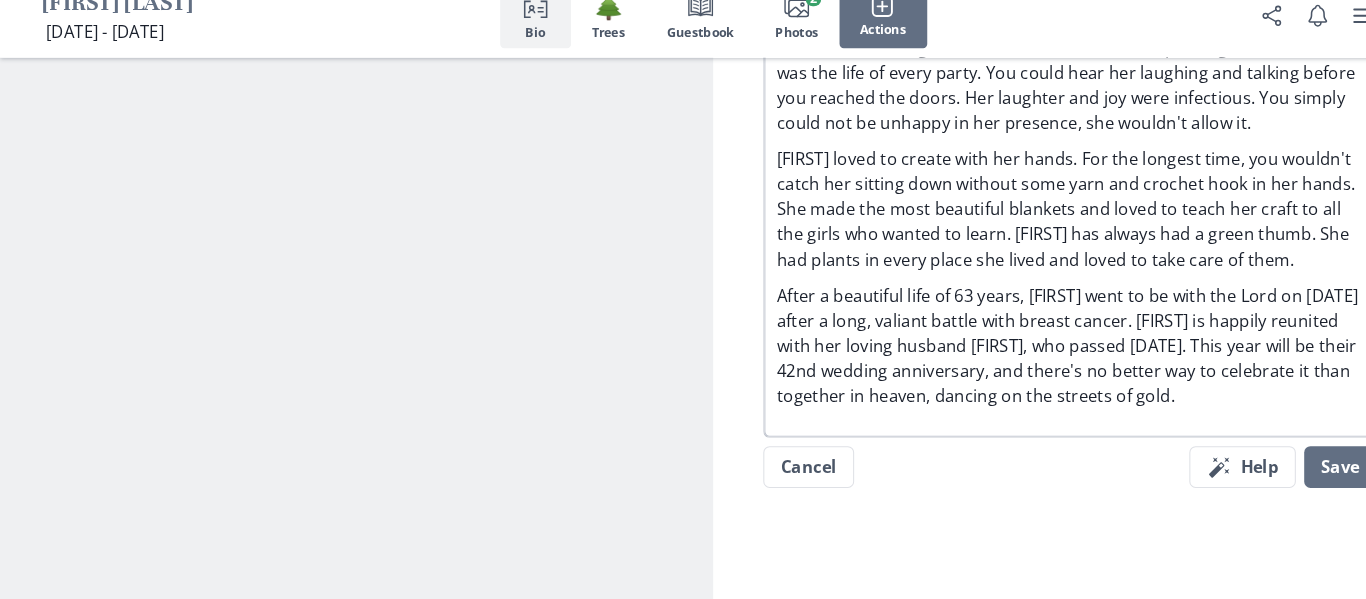 scroll, scrollTop: 2155, scrollLeft: 0, axis: vertical 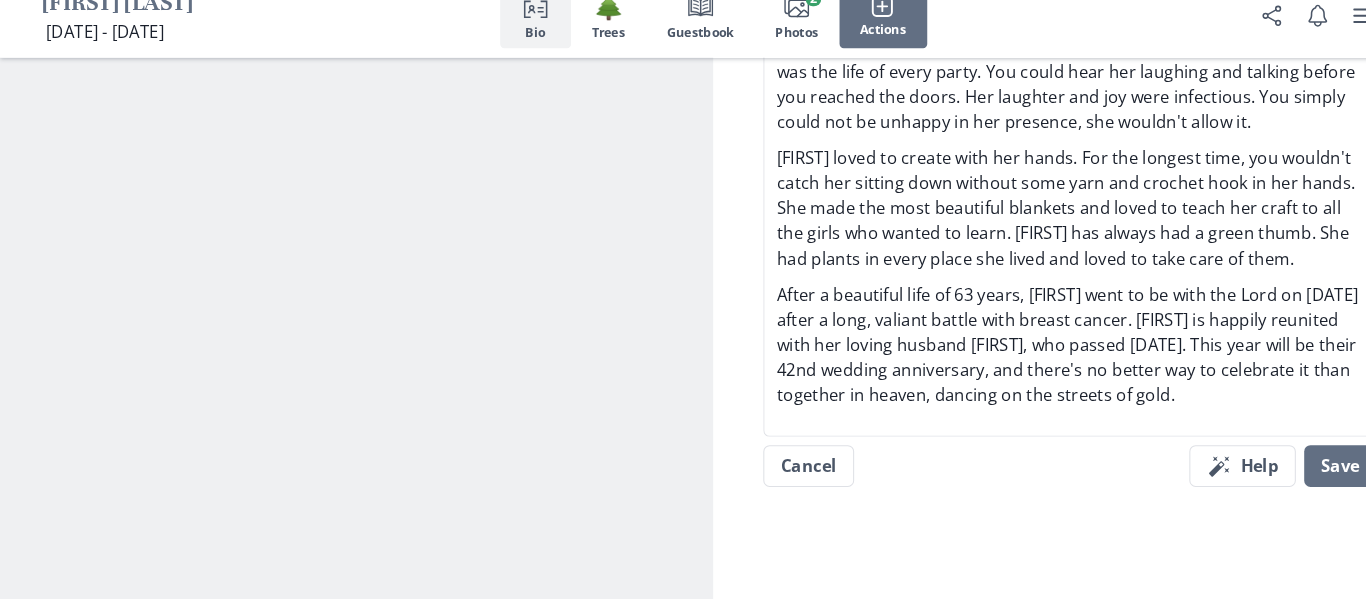 click on "Cancel Magic wand Help Save" at bounding box center [1024, 483] 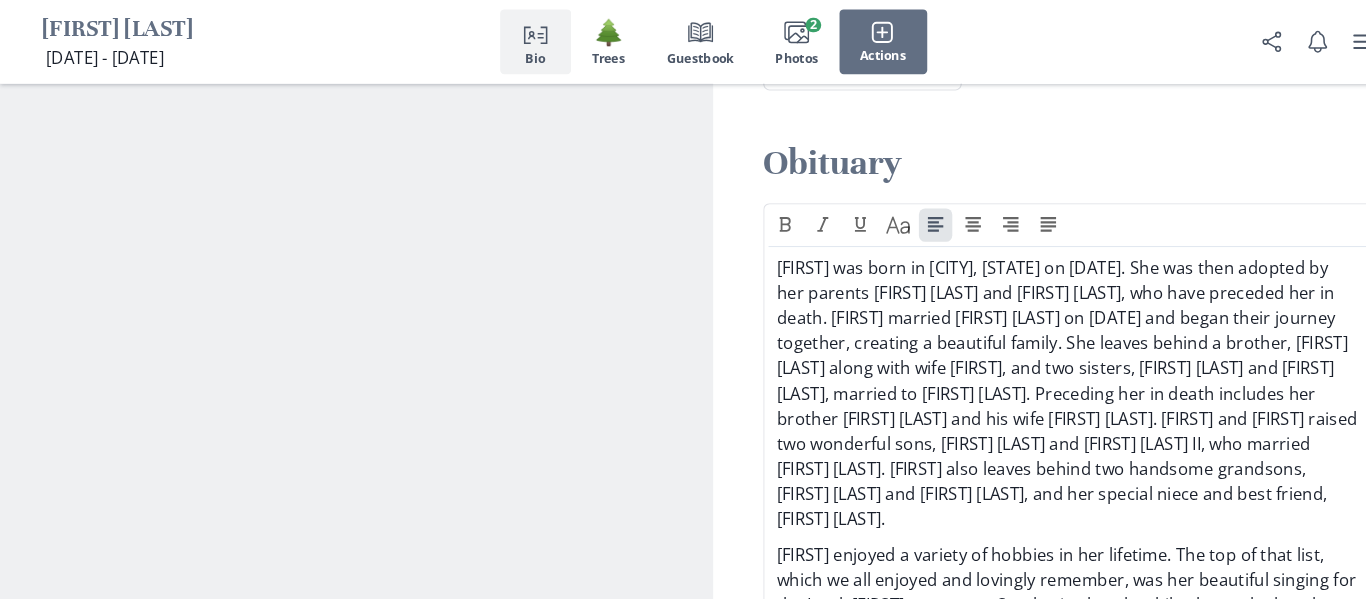 scroll, scrollTop: 1555, scrollLeft: 0, axis: vertical 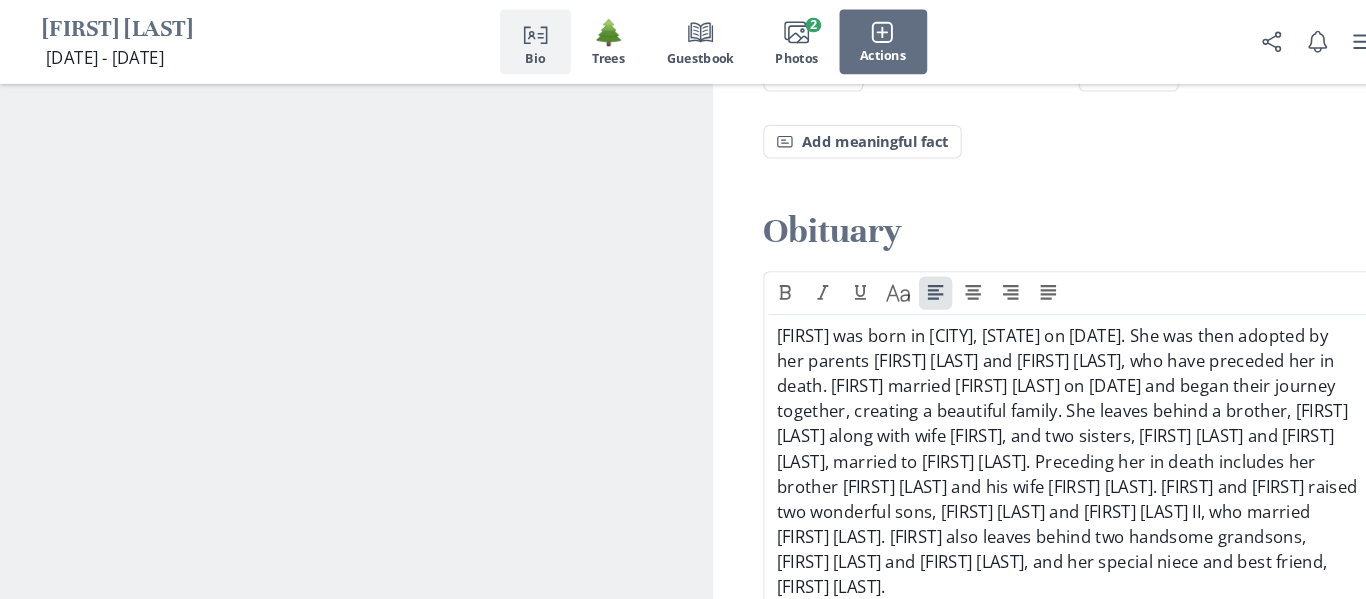 drag, startPoint x: 849, startPoint y: 406, endPoint x: 717, endPoint y: 297, distance: 171.18703 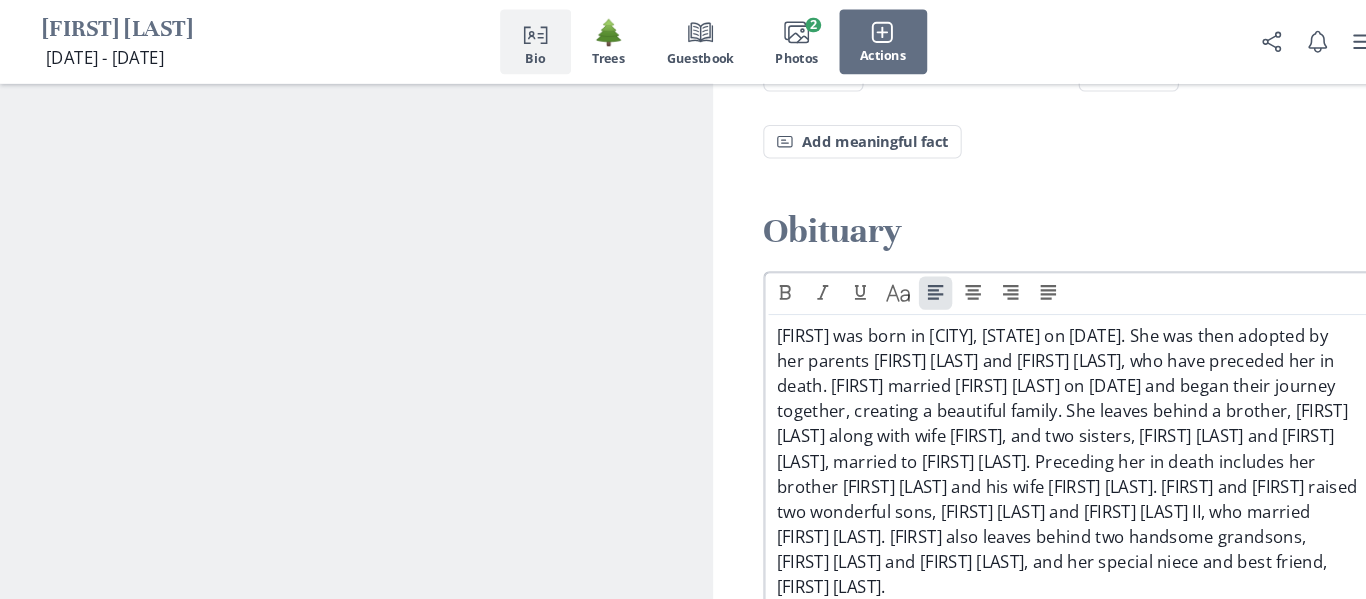 copy on "[FIRST] was born in [CITY], [STATE] on [DATE]. She was then adopted by her parents [FIRST] [LAST] and [FIRST] [LAST], who have preceded her in death. [FIRST] married [FIRST] [LAST] on [DATE] and began their journey together, creating a beautiful family. She leaves behind a brother, [FIRST] [LAST] along with wife [FIRST], and two sisters, [FIRST] [LAST] and [FIRST] [LAST], married to [FIRST] [LAST]. Preceding her in death includes her brother [FIRST] [LAST] and his wife [FIRST] [LAST]. [FIRST] and [FIRST] raised two wonderful sons, [FIRST] [LAST] and [FIRST] [LAST] [LAST], who married [FIRST] [LAST]. [FIRST] also leaves behind two handsome grandsons, [FIRST] [LAST] [LAST] and [FIRST] [LAST] [LAST], and her special niece and best friend, [FIRST] [LAST]. [FIRST] enjoyed a variety of hobbies in her lifetime. The top of that list, which we all enjoyed and lovingly remember, was her beautiful singing for the Lord. [FIRST] sang every Sunday in church, while she worked, and any other chance she got. Her voice is ..." 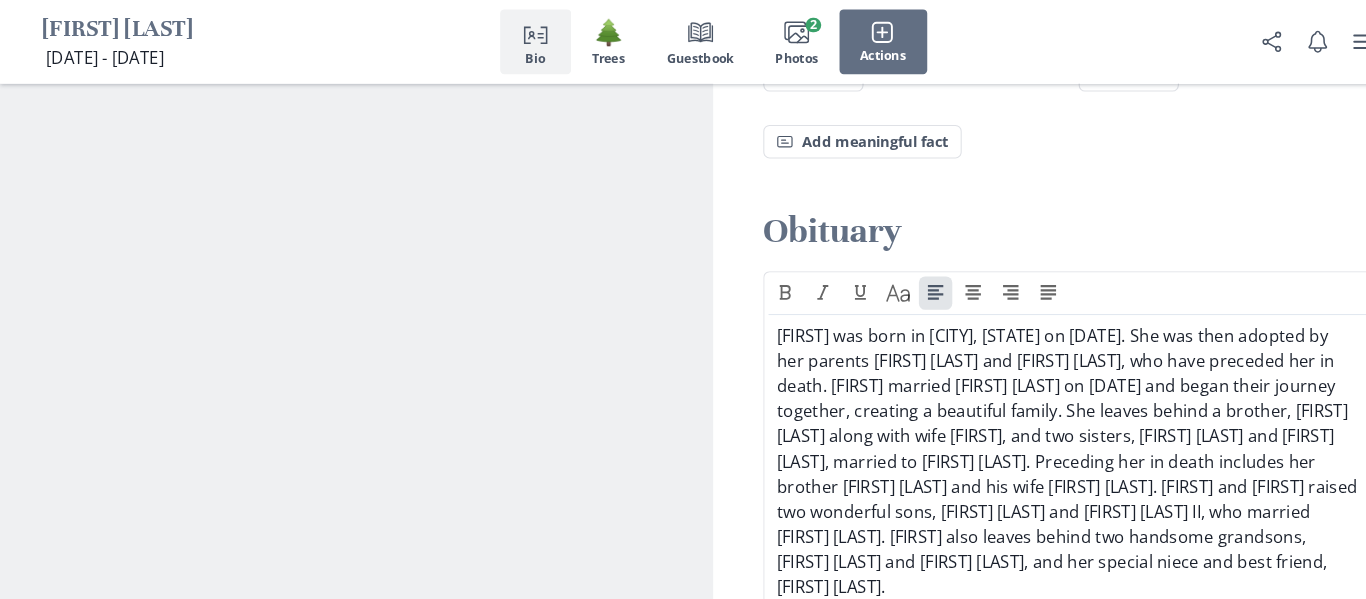 click on "Obituary Text Caps [FIRST] was born in [CITY], [STATE] on [DATE]. She was then adopted by her parents [FIRST] [LAST] and [FIRST] [LAST], who have preceded her in death. [FIRST] married [FIRST] [LAST] on [DATE] and began their journey together, creating a beautiful family. She leaves behind a brother, [FIRST] [LAST] along with wife [FIRST], and two sisters, [FIRST] [LAST] and [FIRST] [LAST], married to [FIRST] [LAST]. Preceding her in death includes her brother [FIRST] [LAST] and his wife [FIRST] [LAST]. [FIRST] and [FIRST] raised two wonderful sons, [FIRST] [LAST] and [FIRST] [LAST] II, who married [FIRST] [LAST]. [FIRST] also leaves behind two handsome grandsons, [FIRST] [LAST] [LAST] and [FIRST] [LAST] [LAST], and her special niece and best friend, [FIRST] [LAST].  Cancel Magic wand Help Save" at bounding box center [1024, 661] 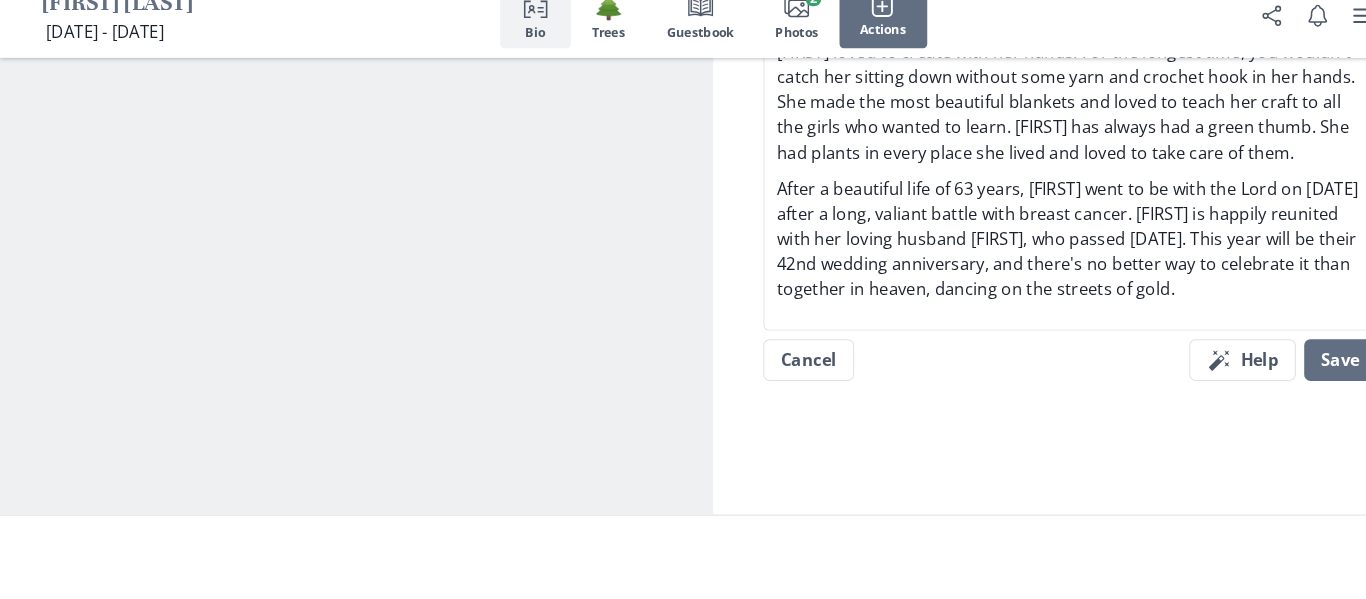 scroll, scrollTop: 2306, scrollLeft: 0, axis: vertical 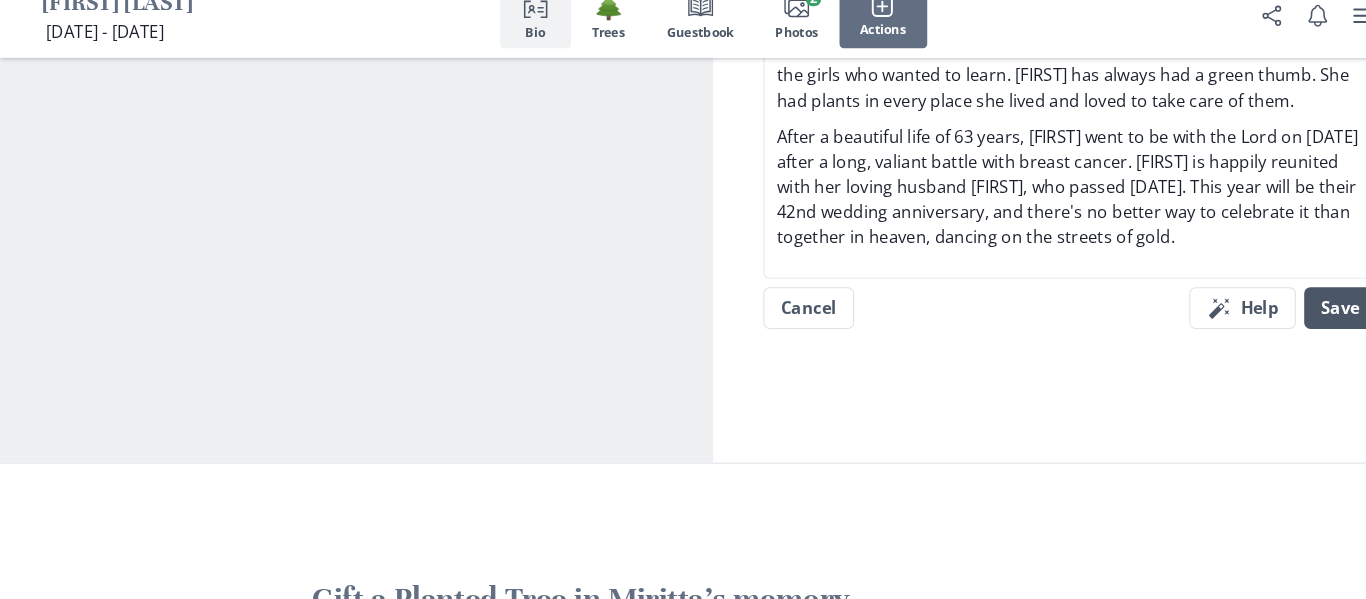 click on "Save" at bounding box center (1283, 320) 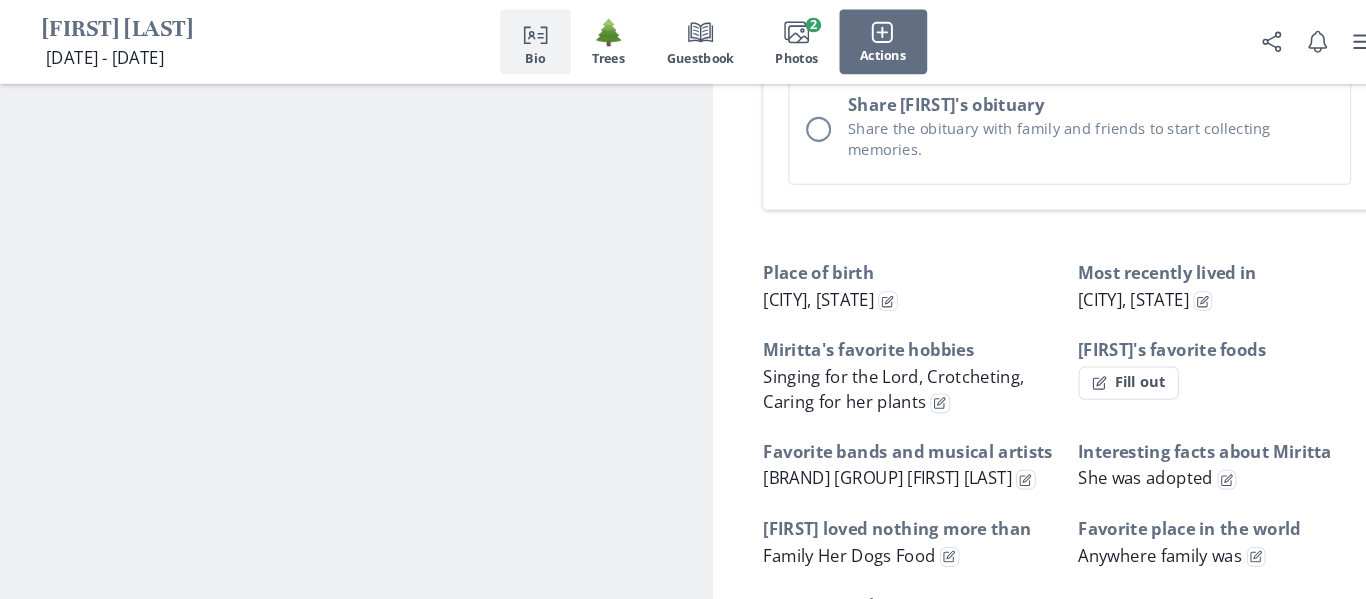 scroll, scrollTop: 1012, scrollLeft: 0, axis: vertical 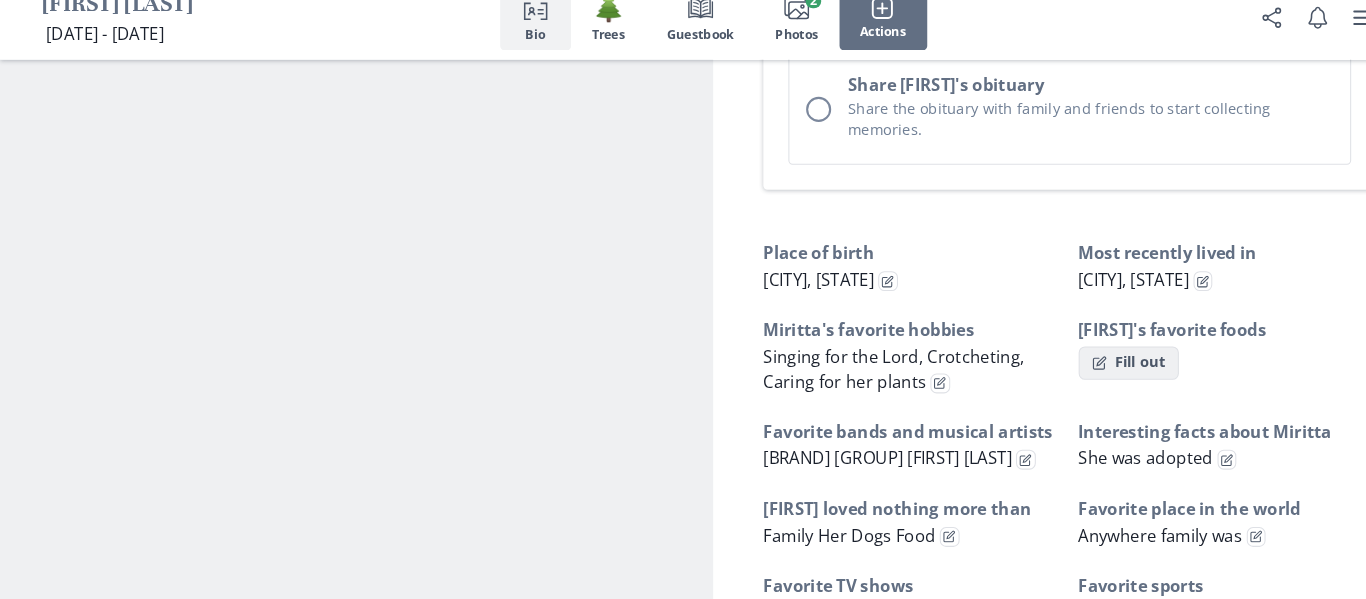 click on "Fill out" at bounding box center (1081, 371) 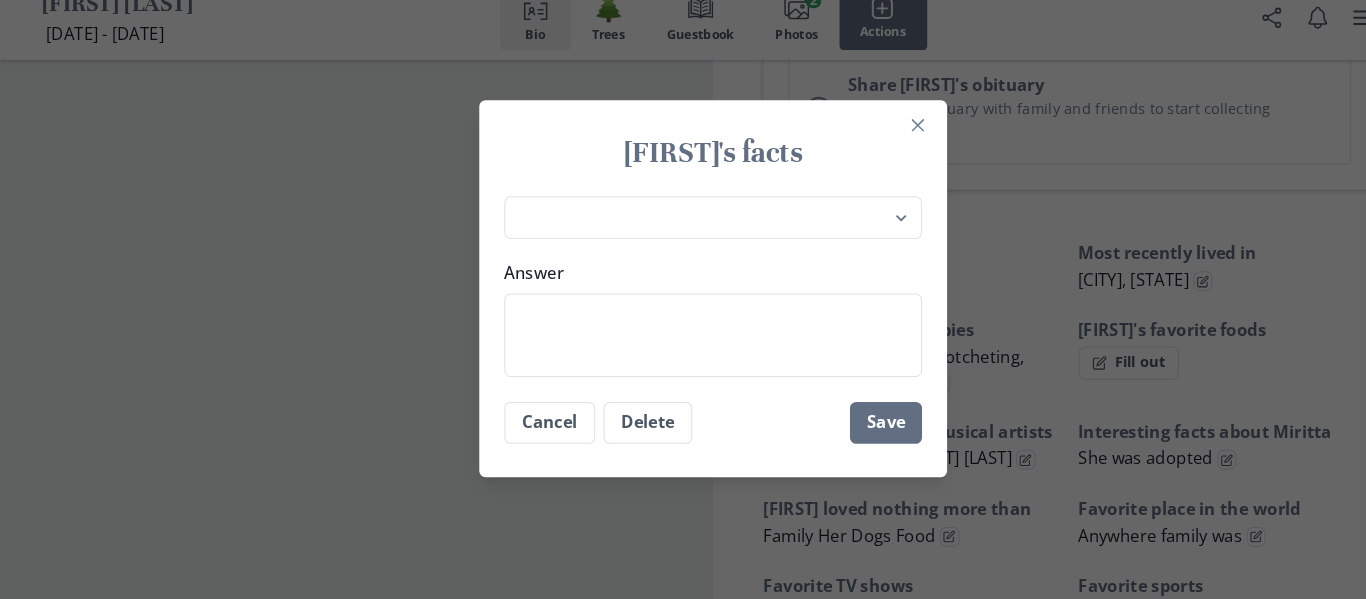 click on "Answer" at bounding box center [677, 284] 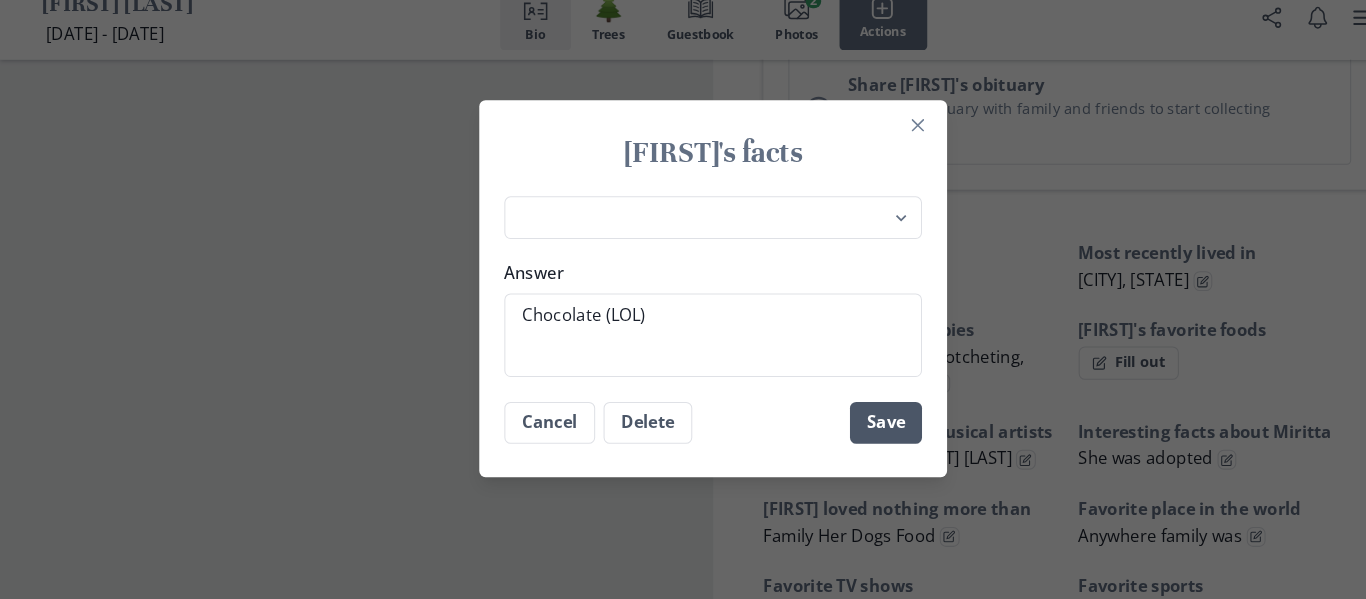 type on "Chocolate (LOL)" 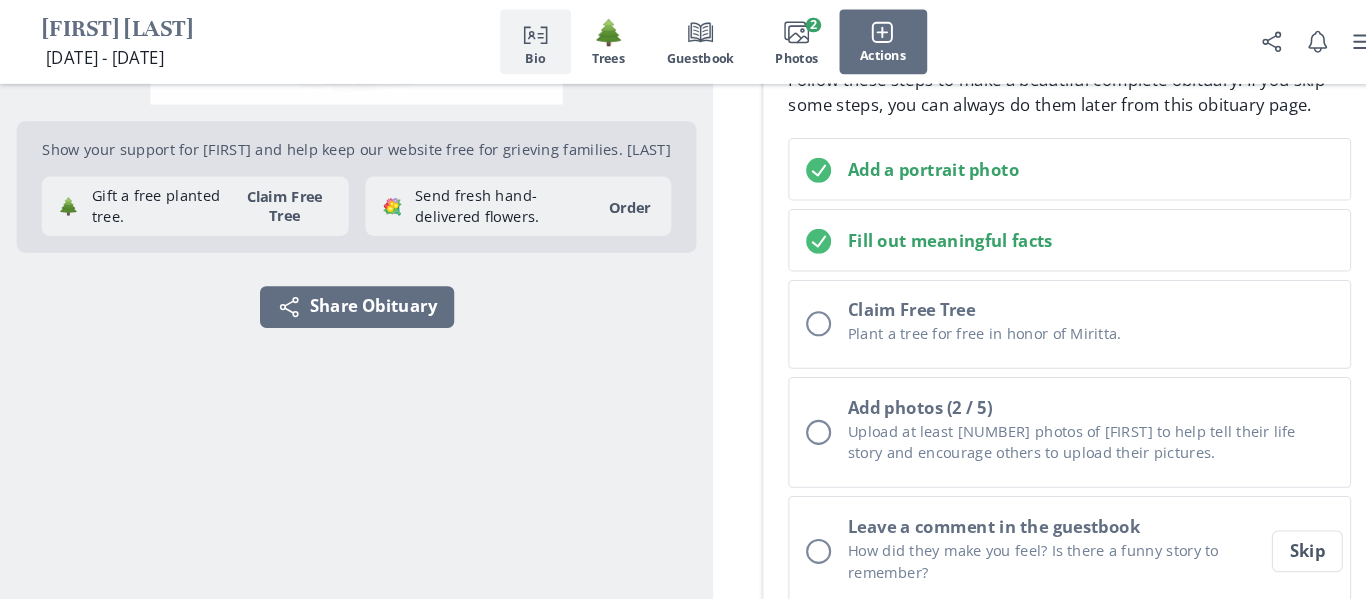 scroll, scrollTop: 0, scrollLeft: 0, axis: both 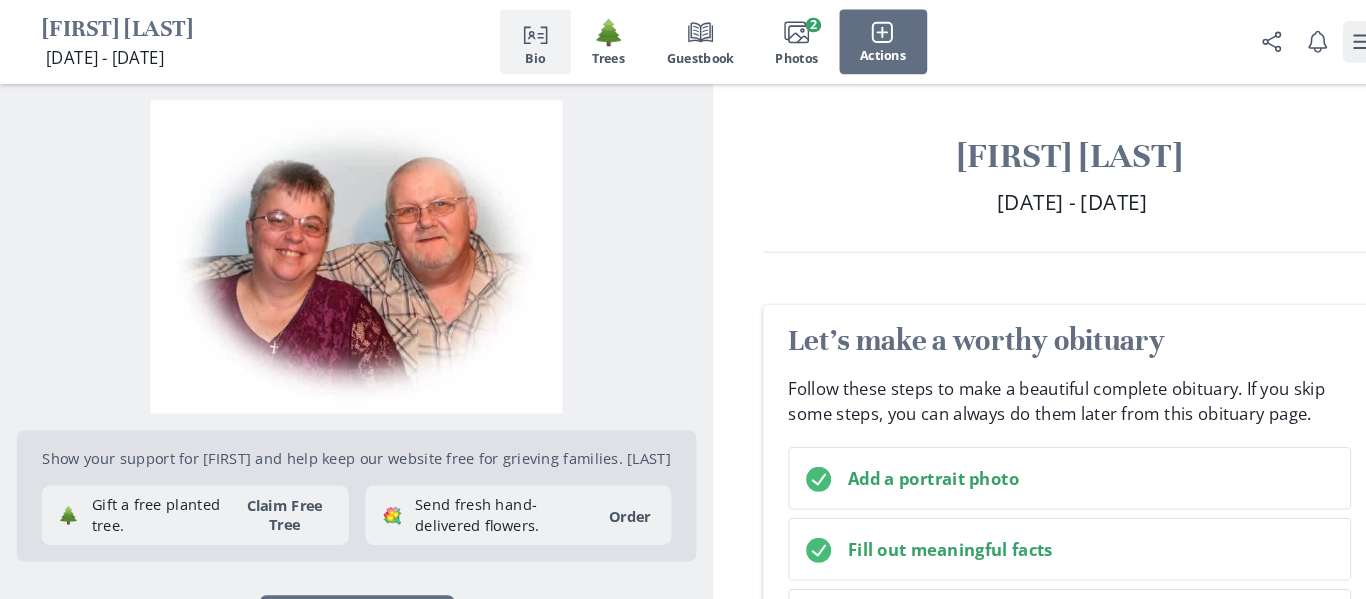 click at bounding box center [1306, 40] 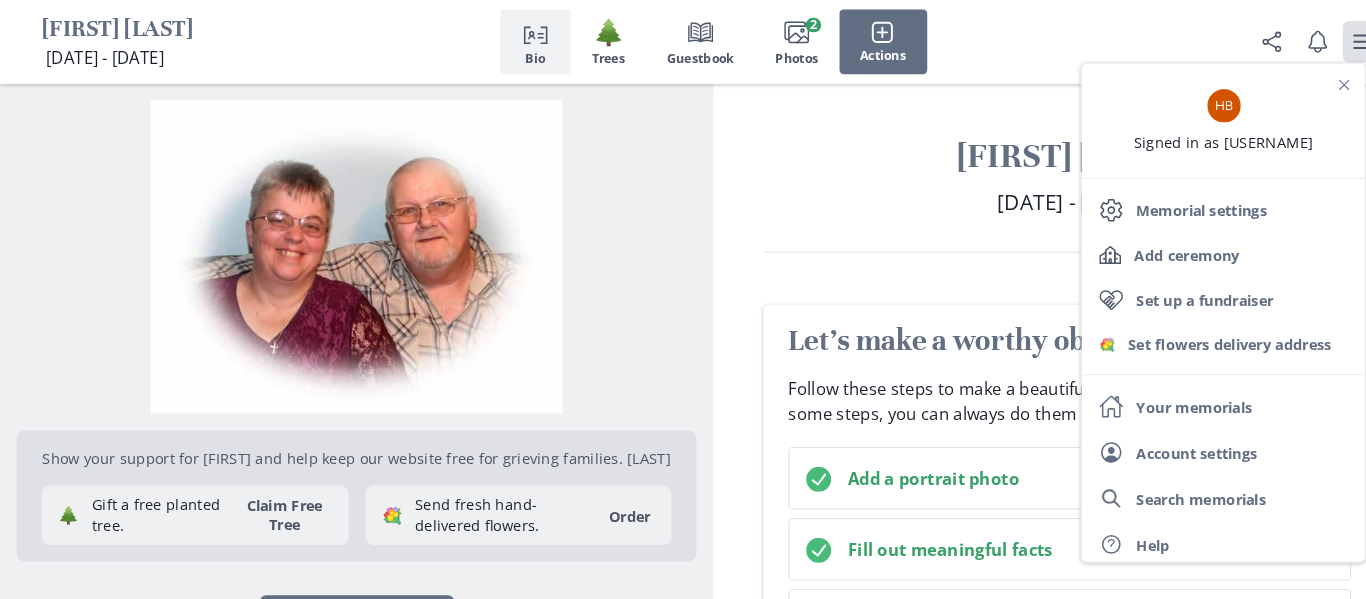 click on "Person profile Bio 🌲 Trees Book Guestbook Images Photos 2 Actions" at bounding box center [683, 40] 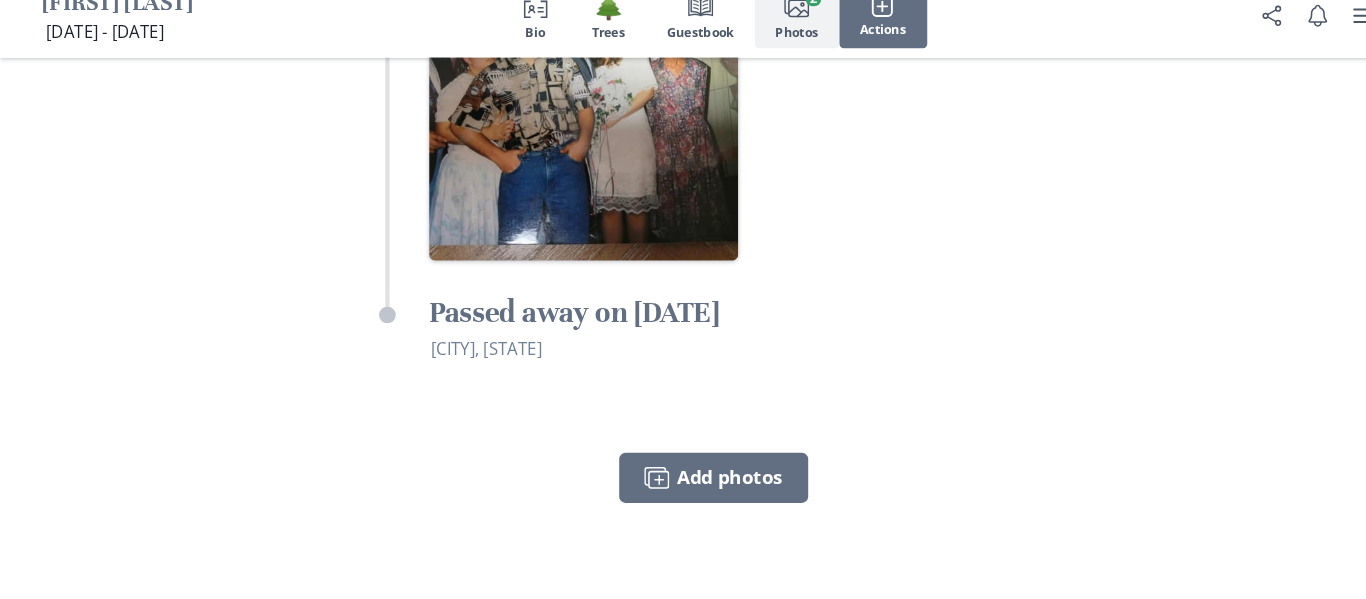 scroll, scrollTop: 5311, scrollLeft: 0, axis: vertical 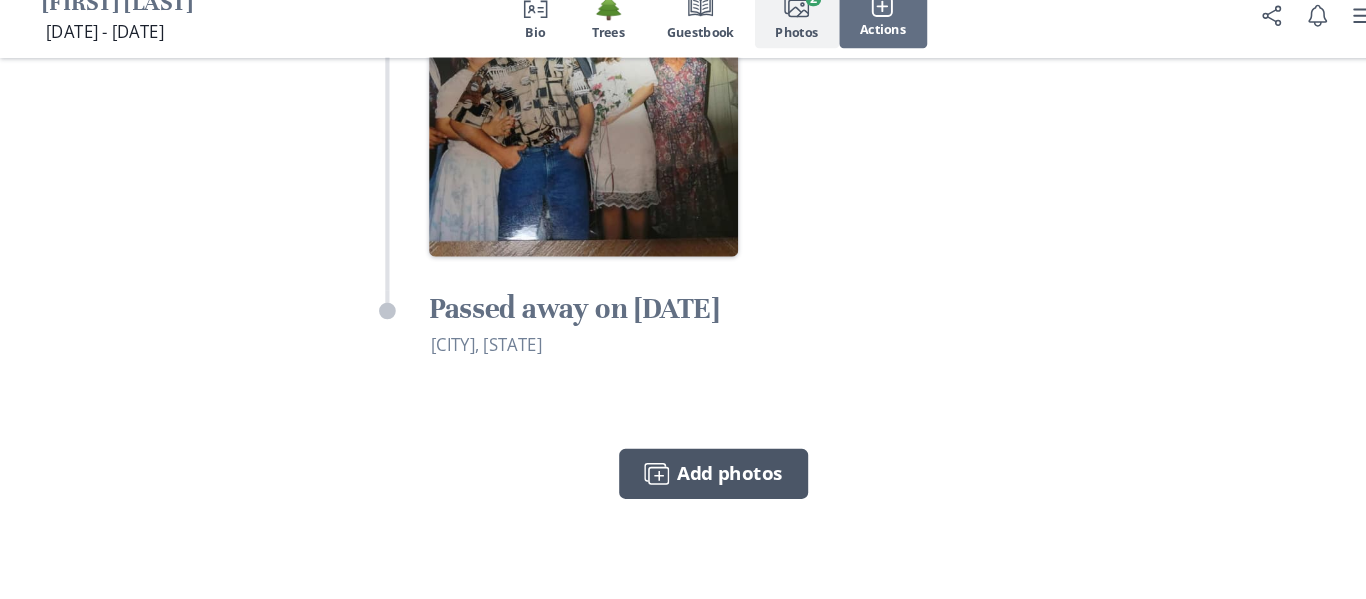 click on "Images Add photos" at bounding box center [683, 479] 